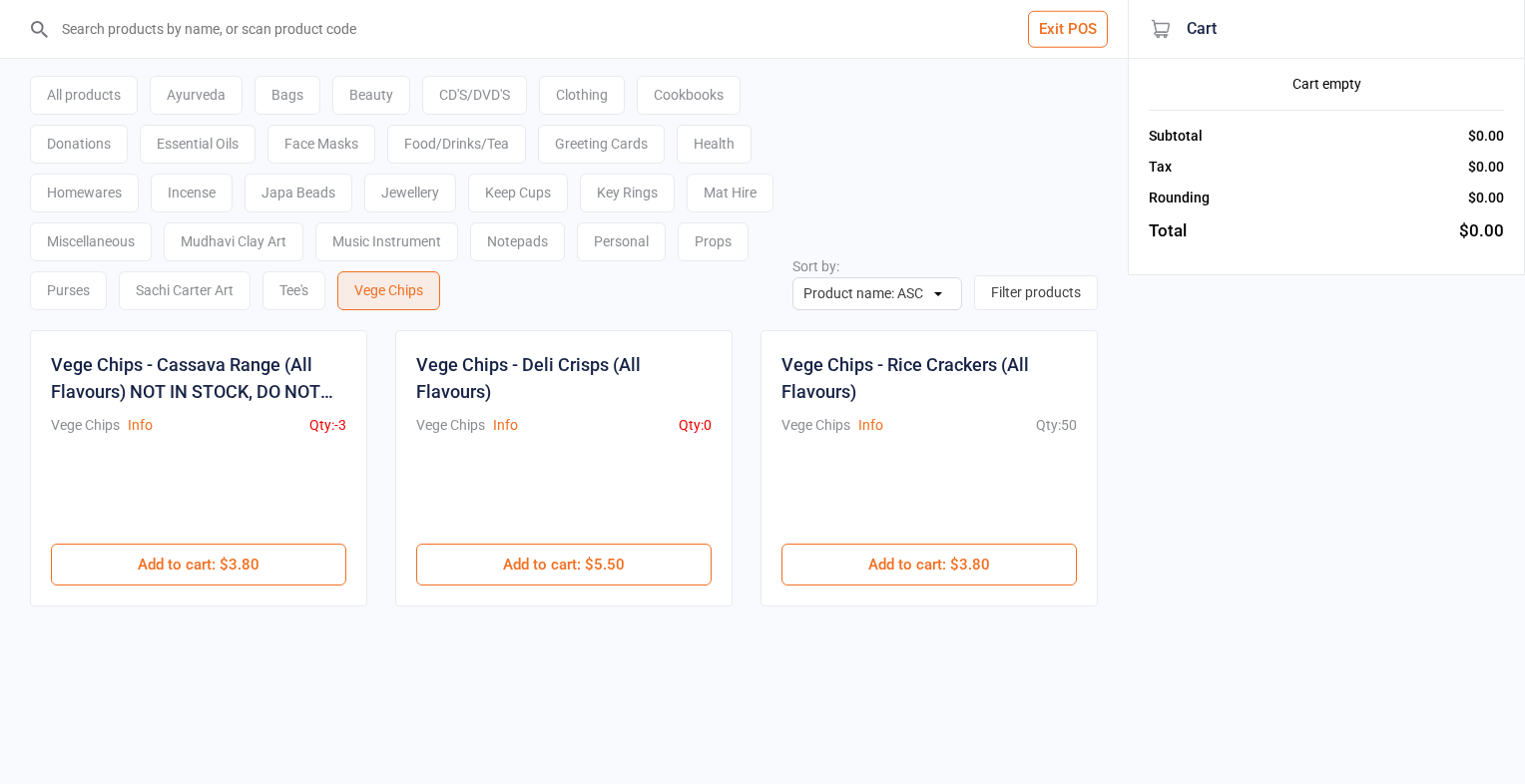 scroll, scrollTop: 0, scrollLeft: 0, axis: both 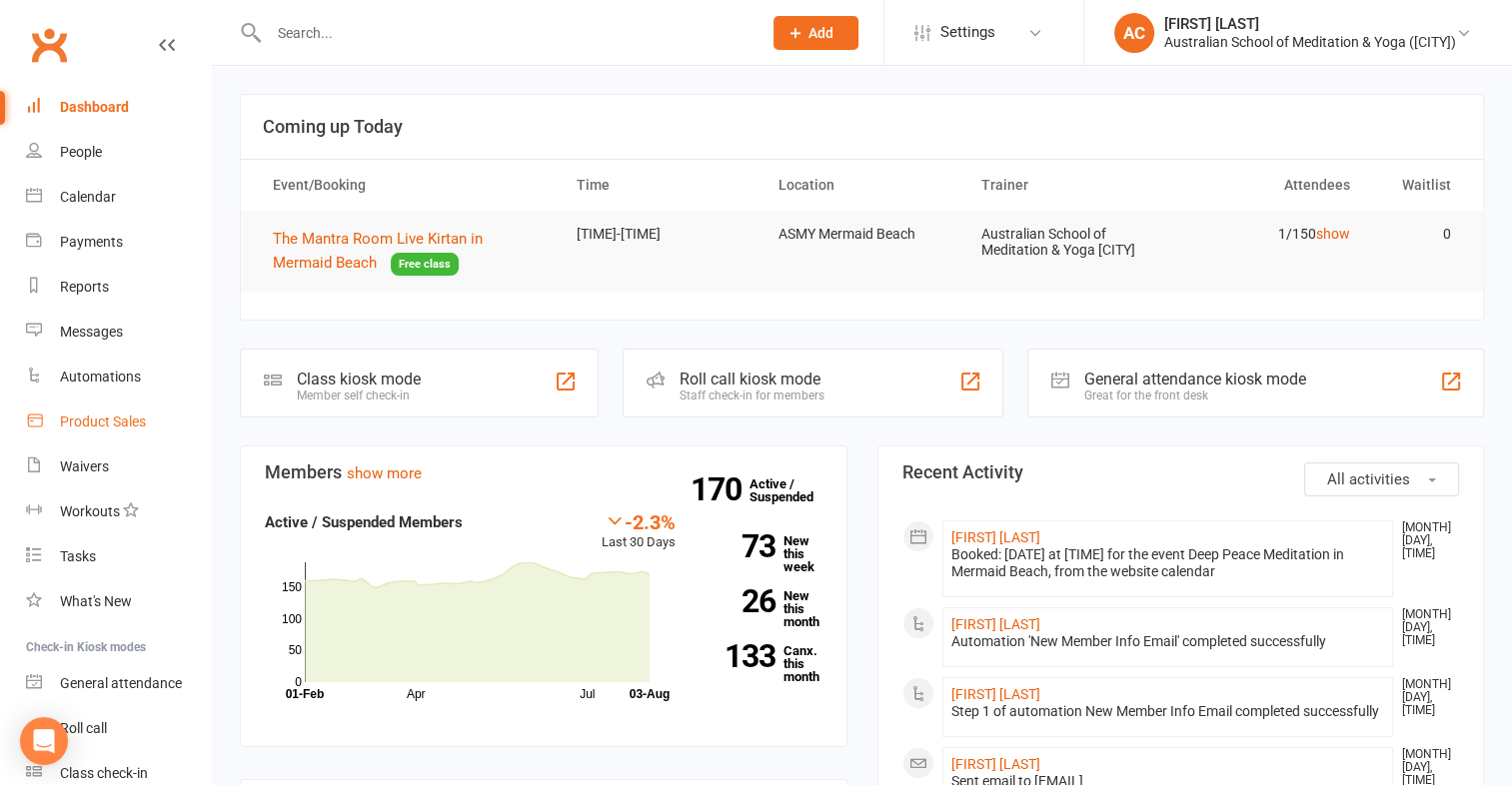click on "Product Sales" at bounding box center [103, 421] 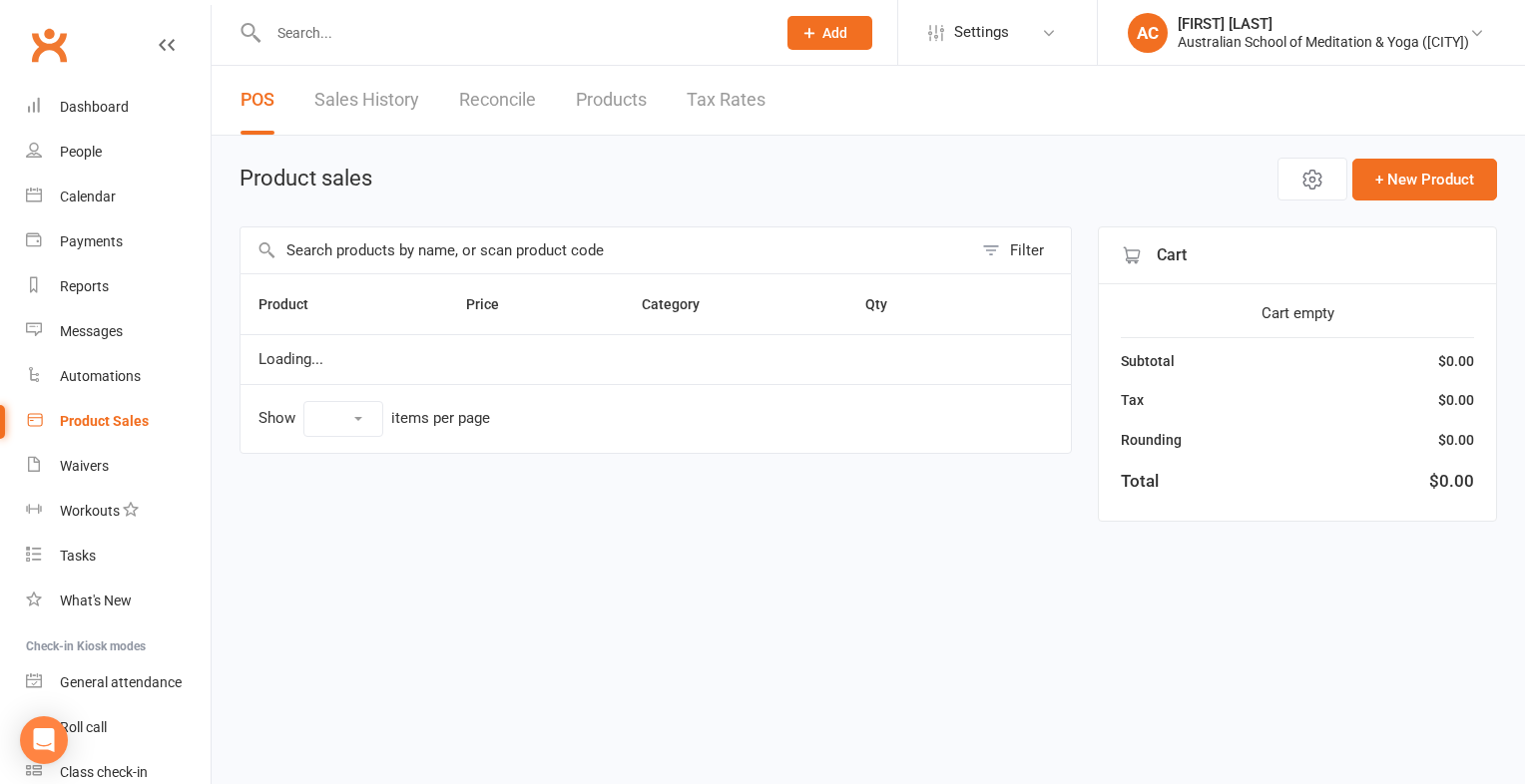 select on "100" 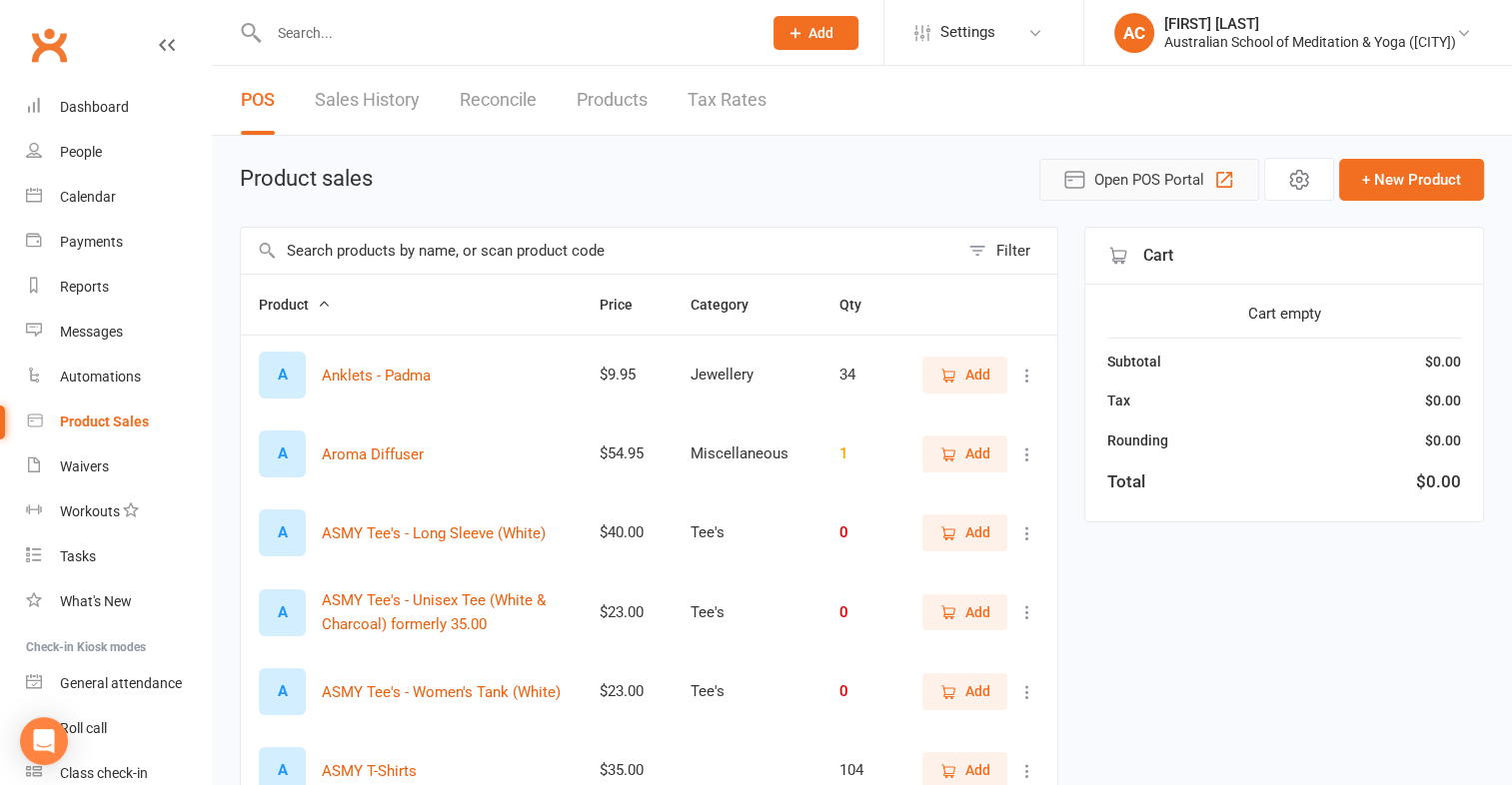 click on "Open POS Portal" at bounding box center [1149, 180] 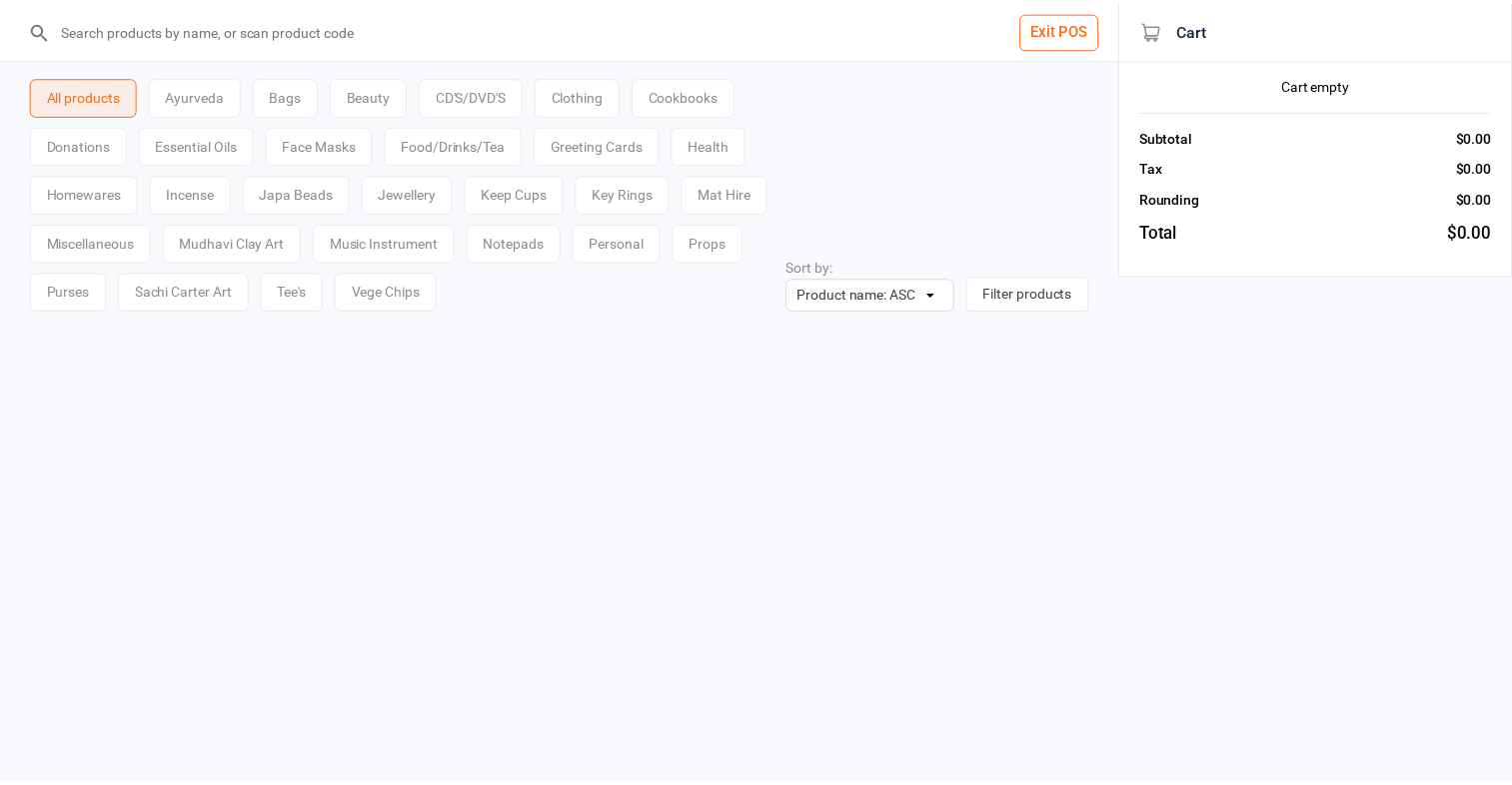 scroll, scrollTop: 0, scrollLeft: 0, axis: both 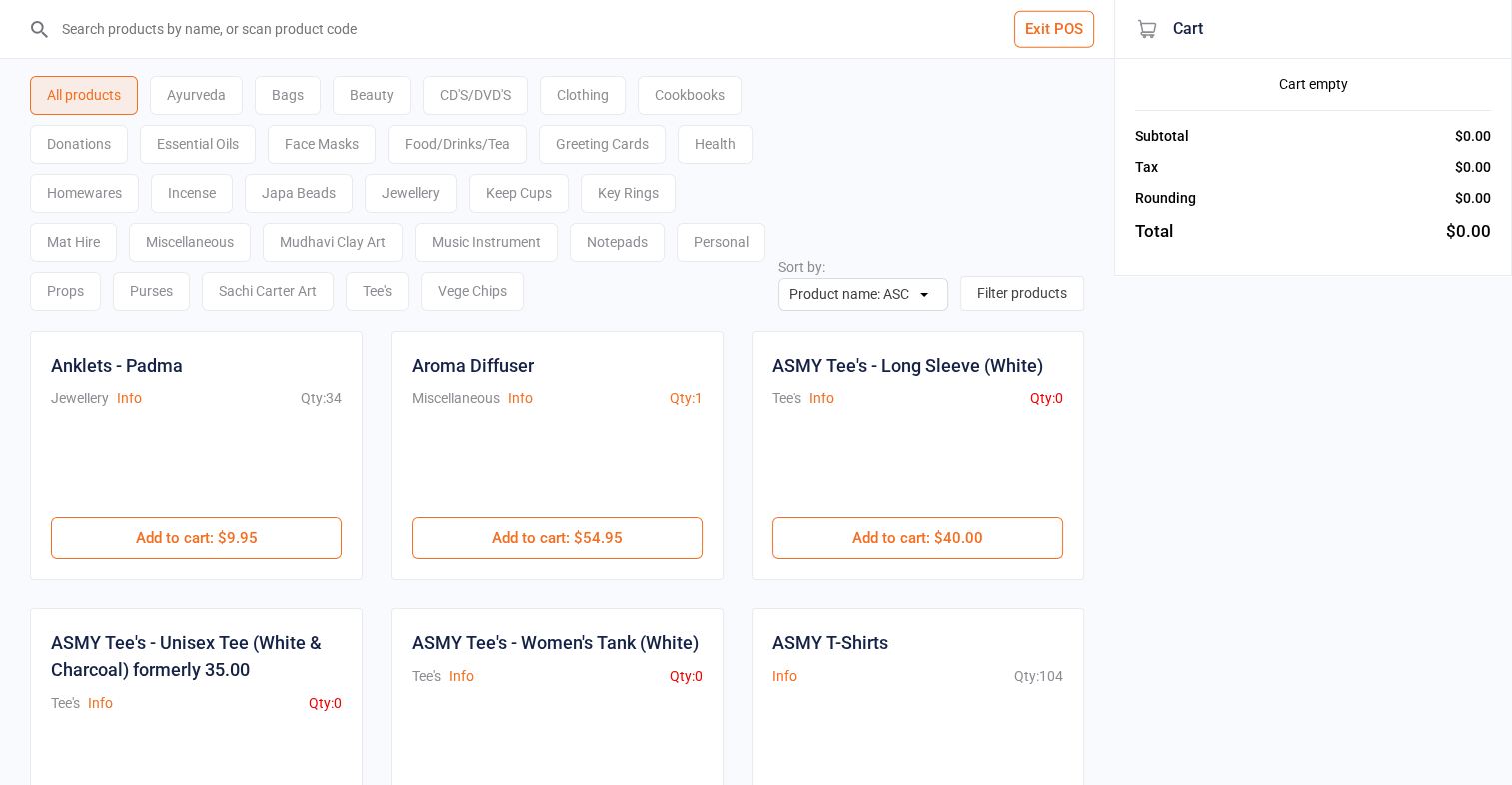 click on "Jewellery" at bounding box center (411, 193) 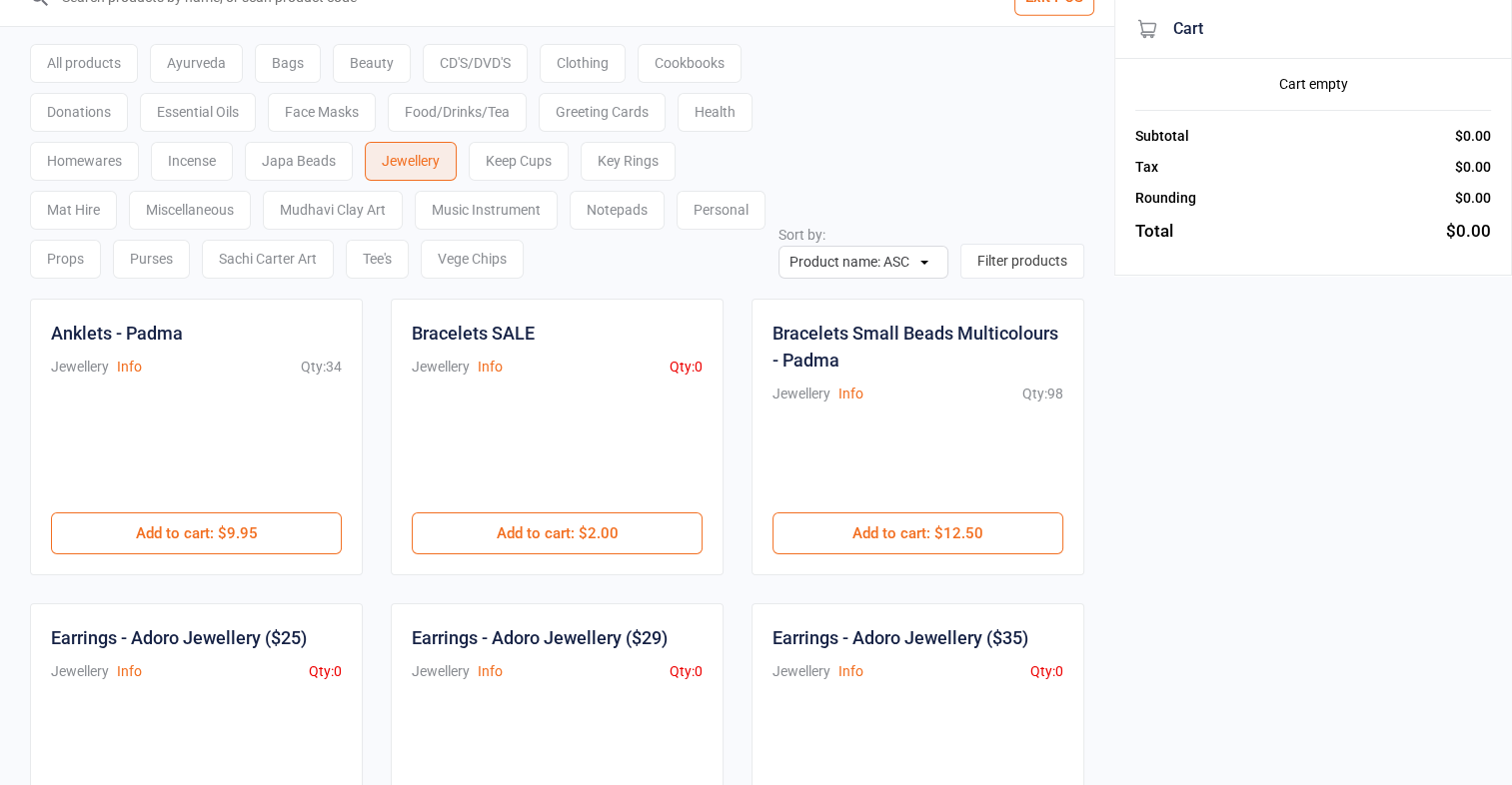 scroll, scrollTop: 0, scrollLeft: 0, axis: both 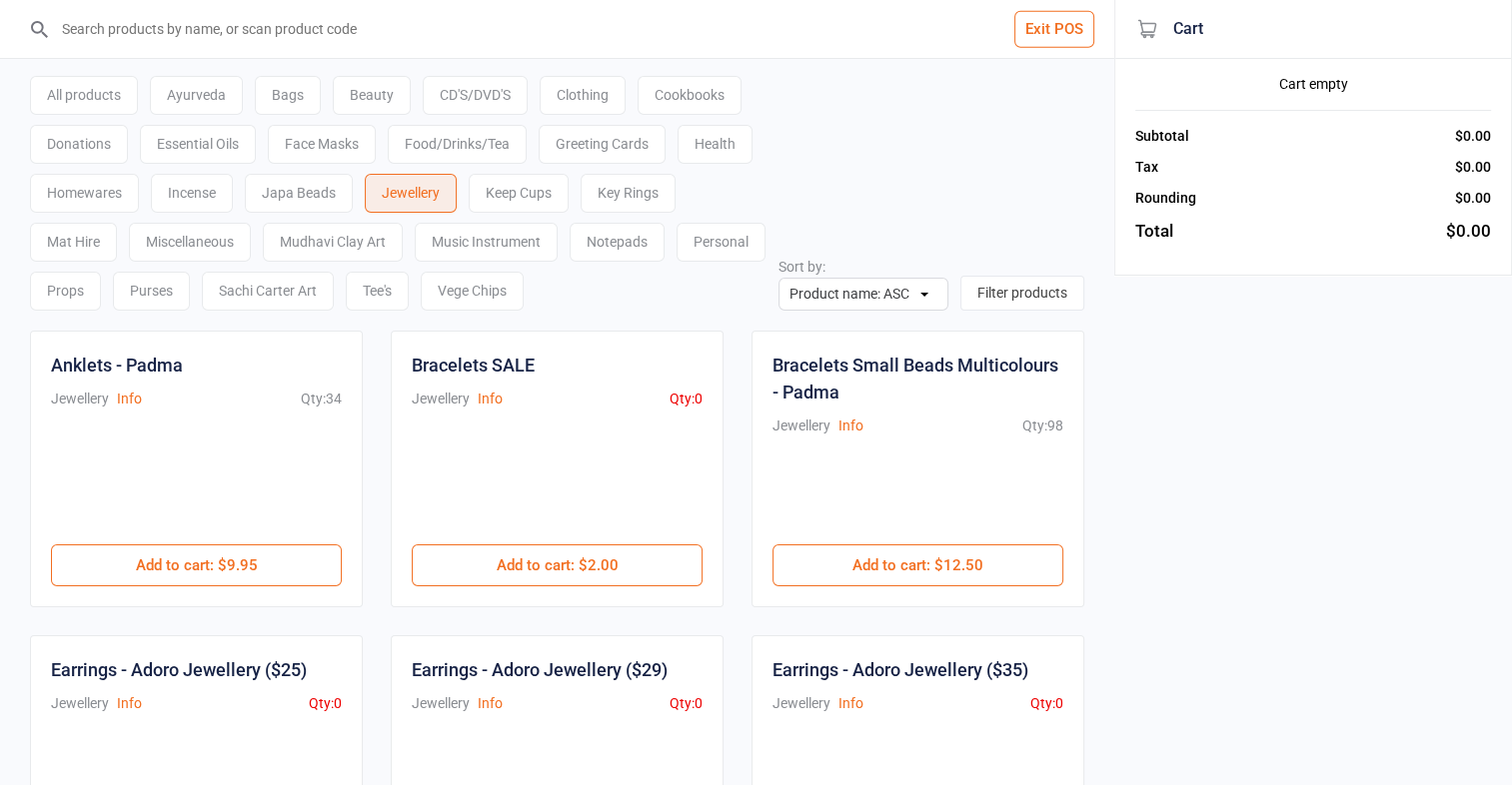 click on "Health" at bounding box center (715, 144) 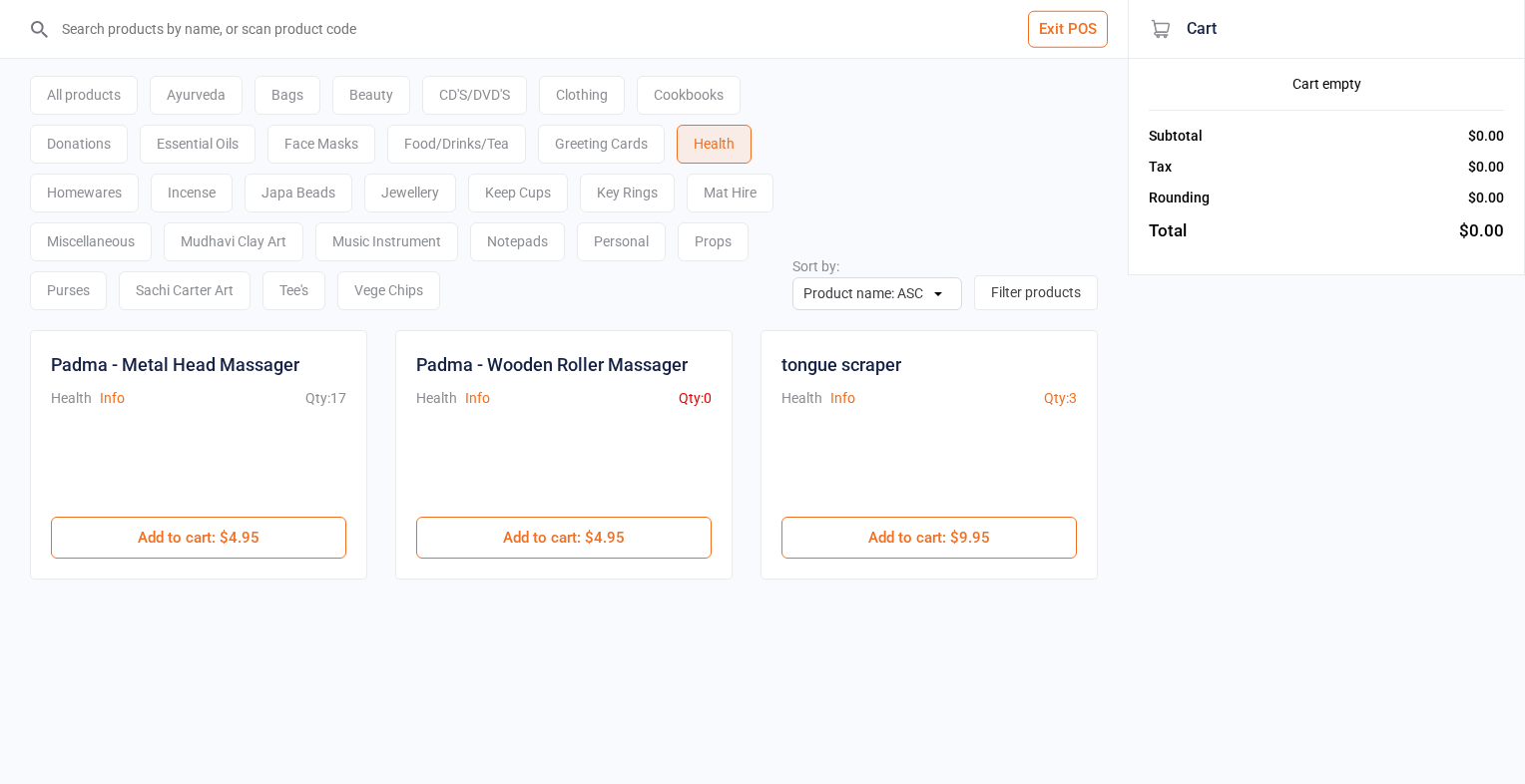 click on "Ayurveda" at bounding box center [196, 95] 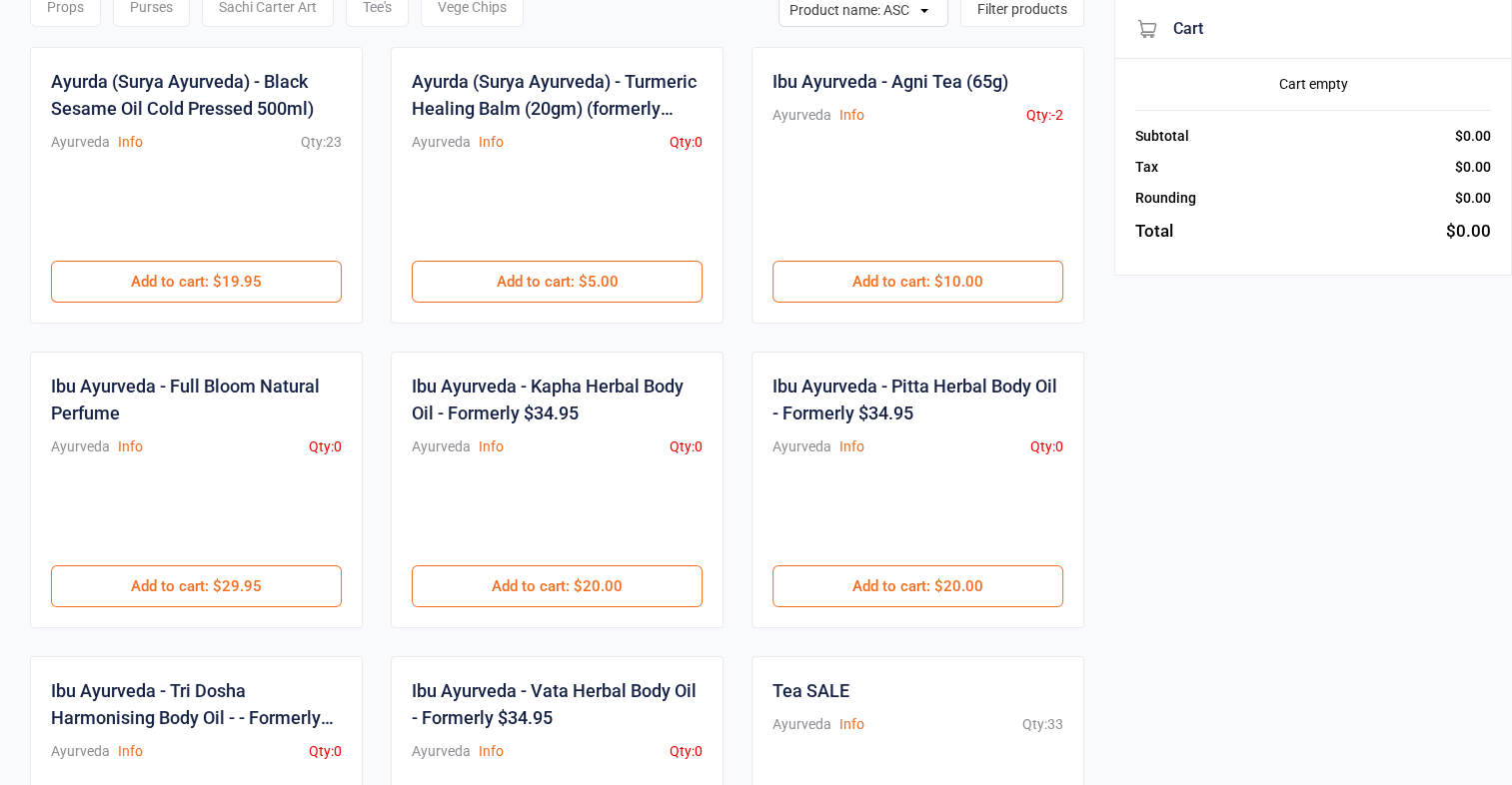 scroll, scrollTop: 0, scrollLeft: 0, axis: both 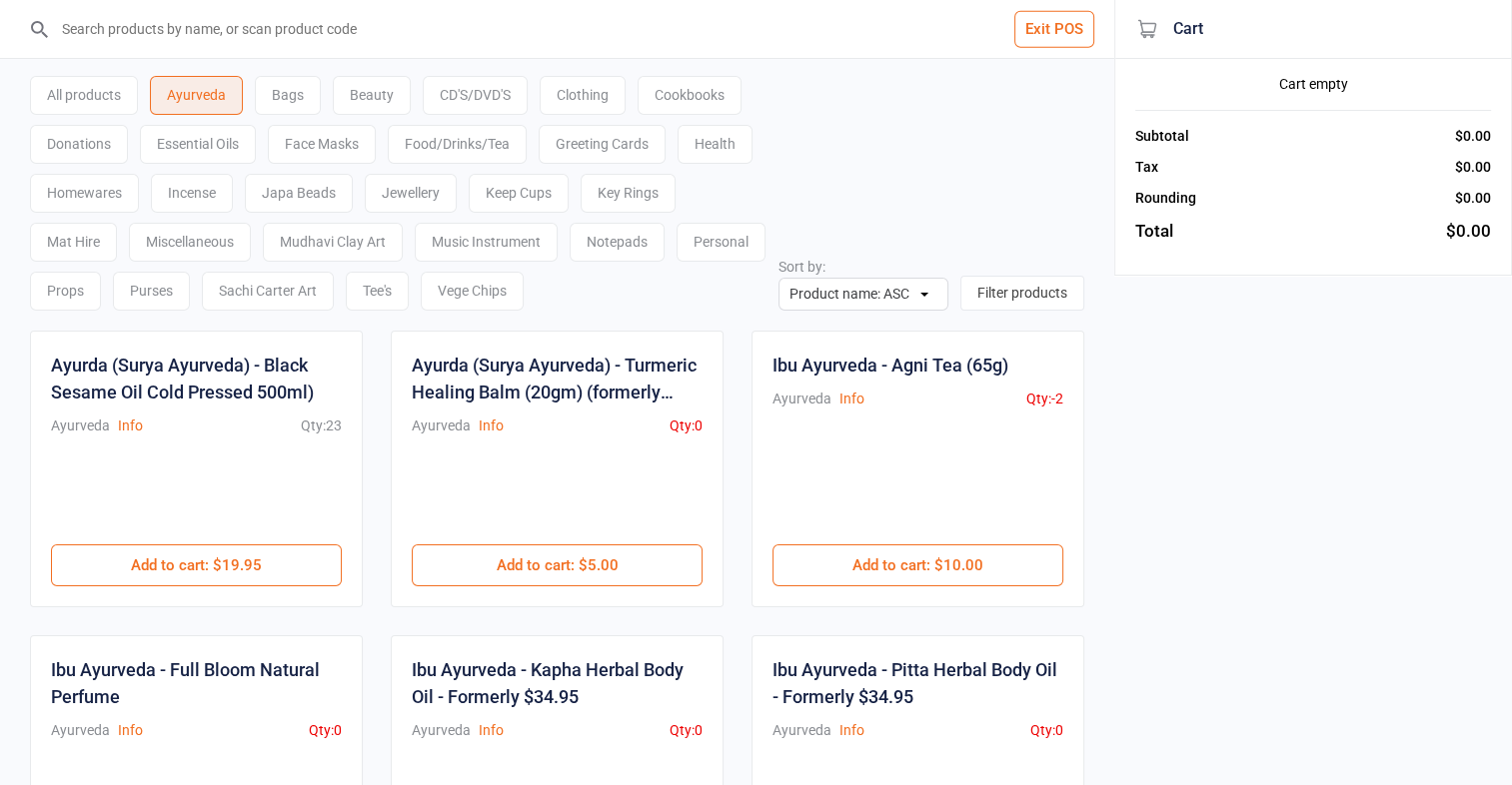 click at bounding box center (569, 29) 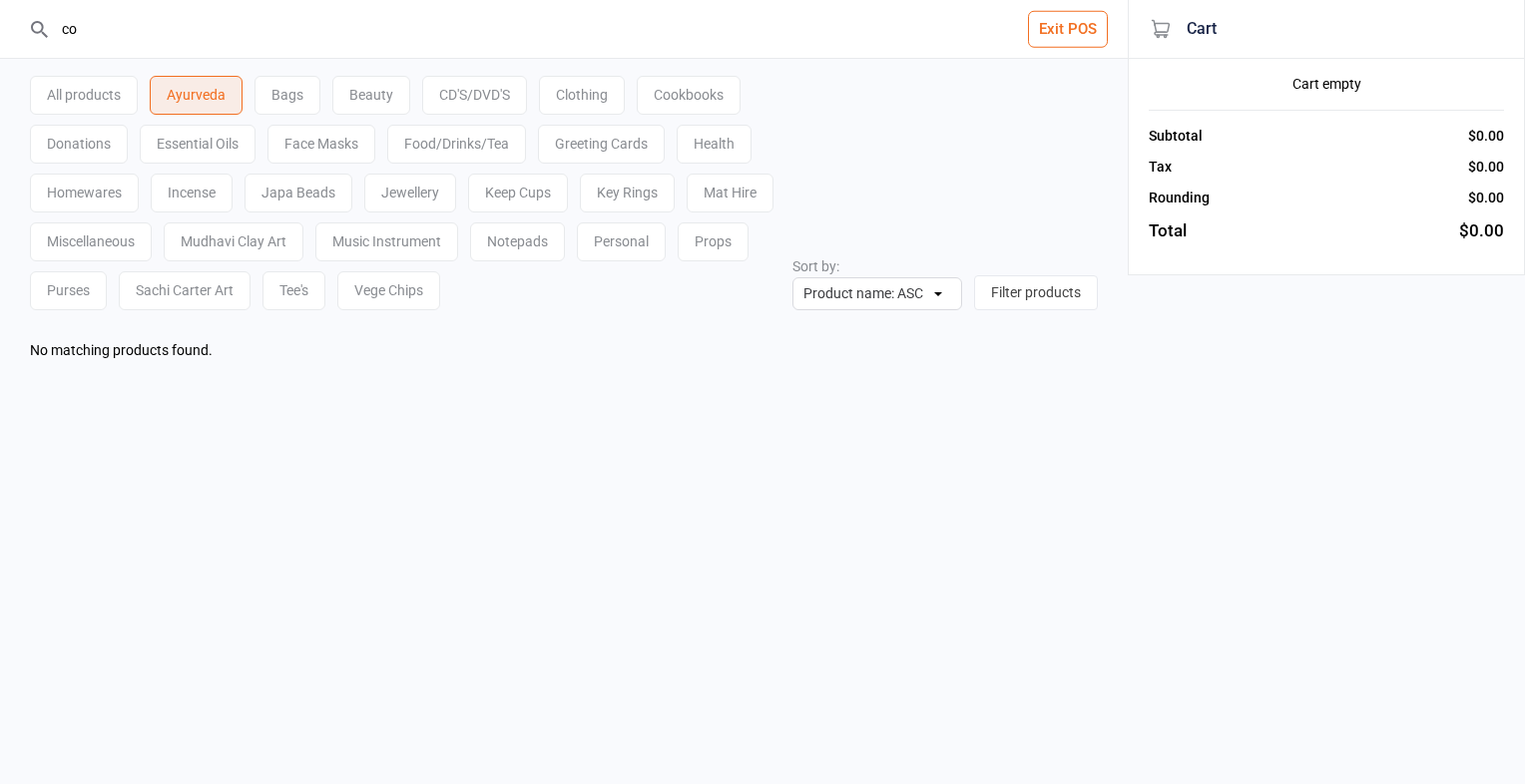 type on "c" 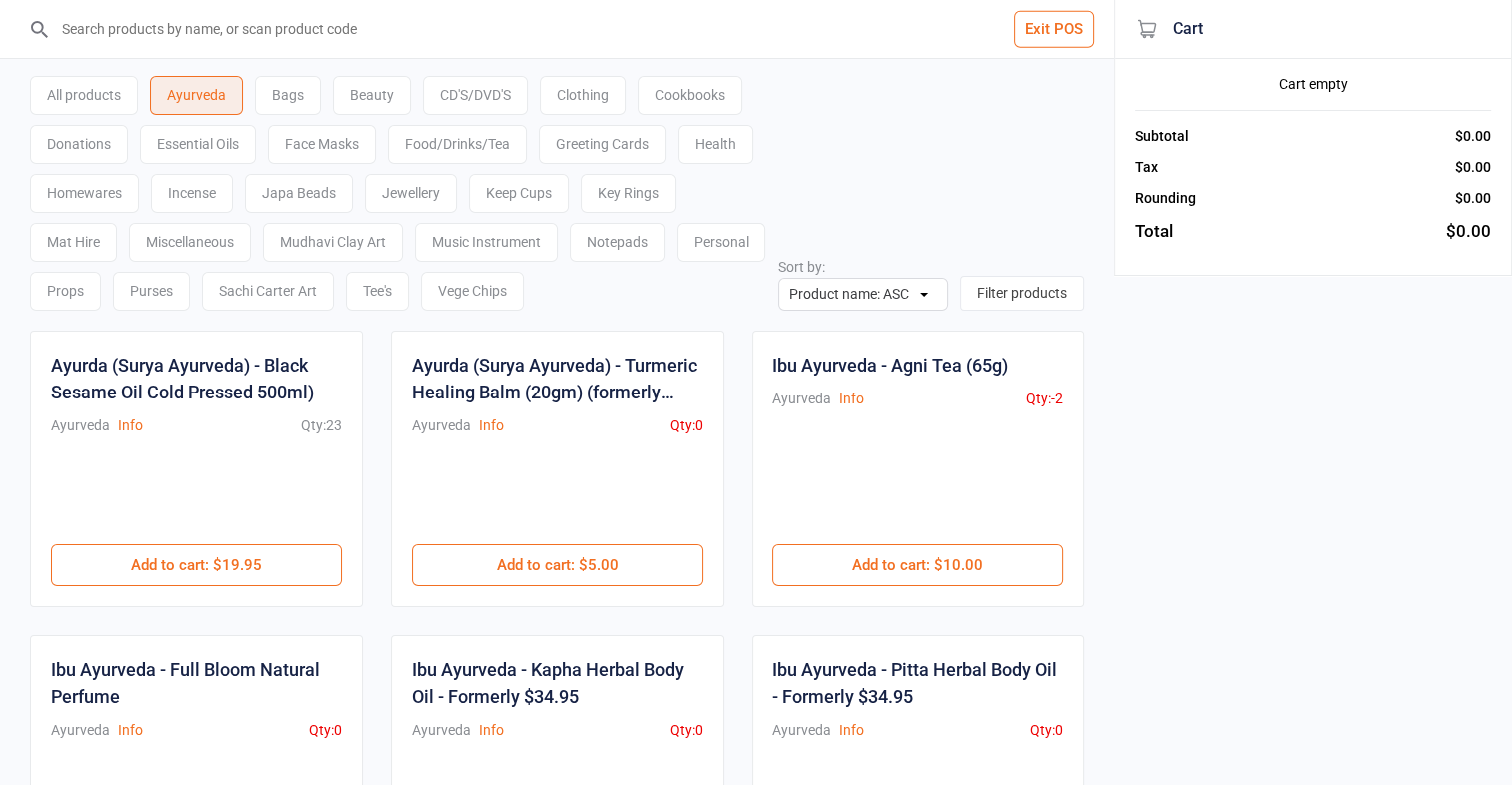 click on "Food/Drinks/Tea" at bounding box center [457, 144] 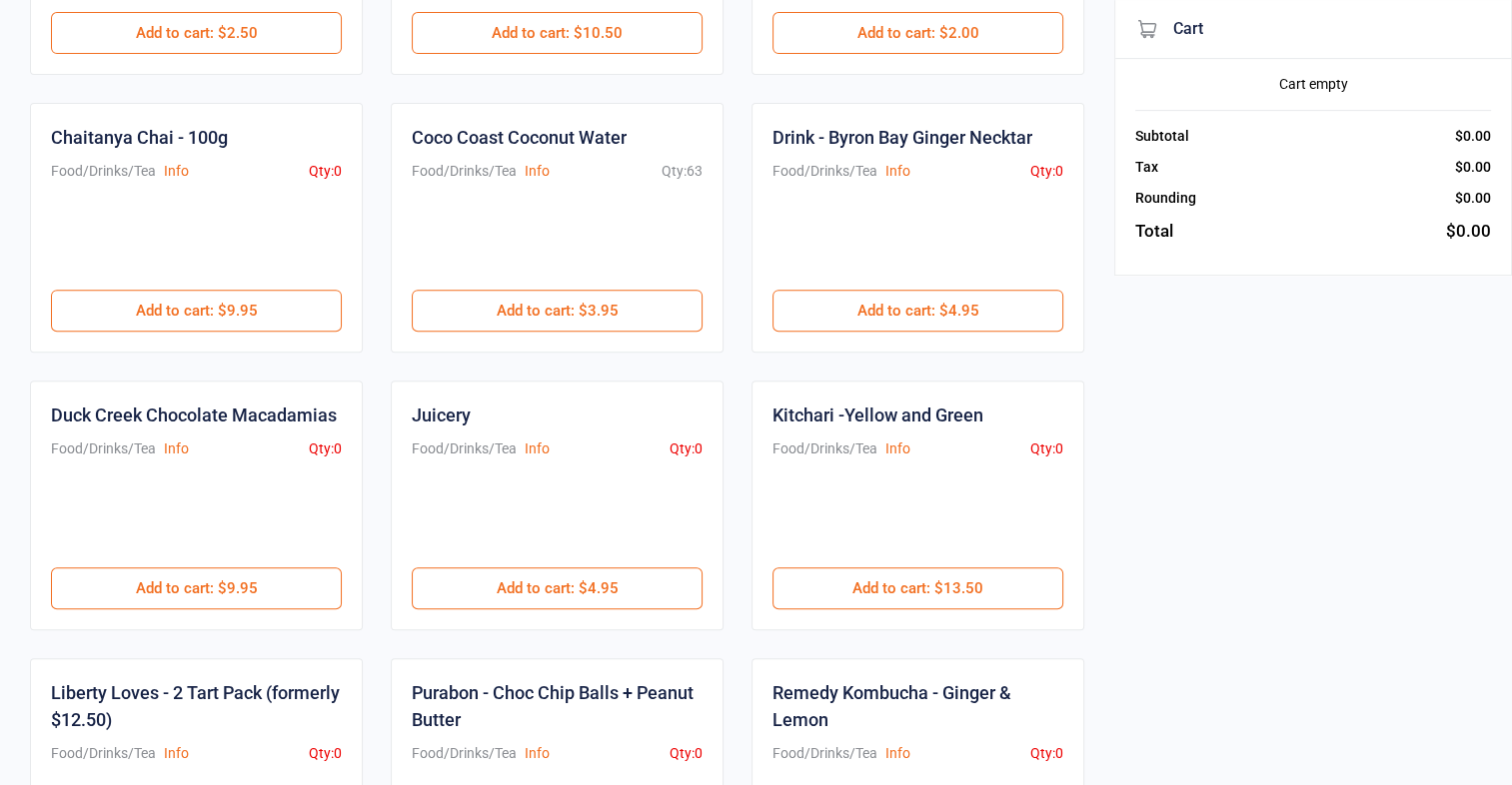 scroll, scrollTop: 811, scrollLeft: 0, axis: vertical 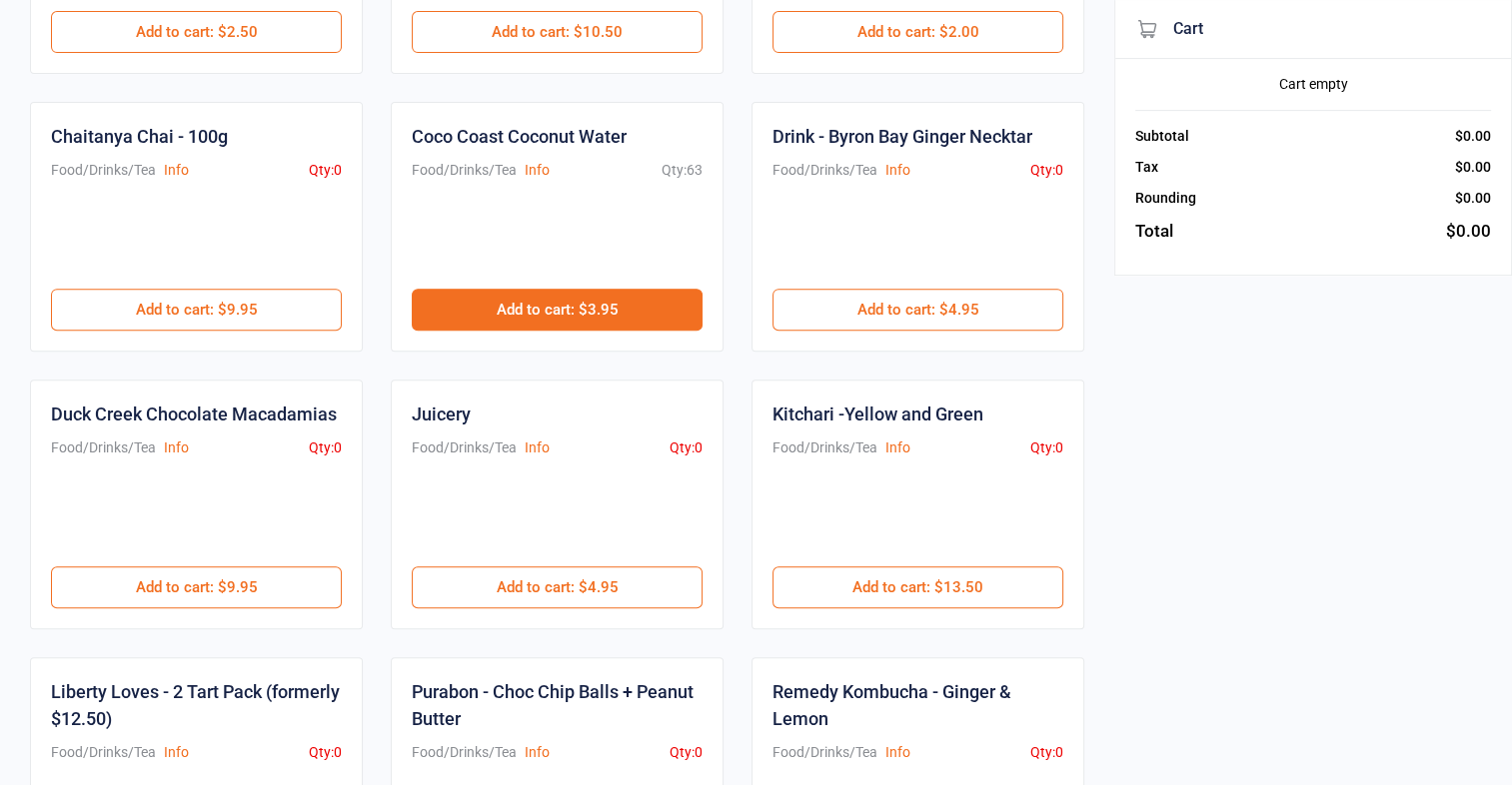 click on "Add to cart :   $3.95" at bounding box center (557, 310) 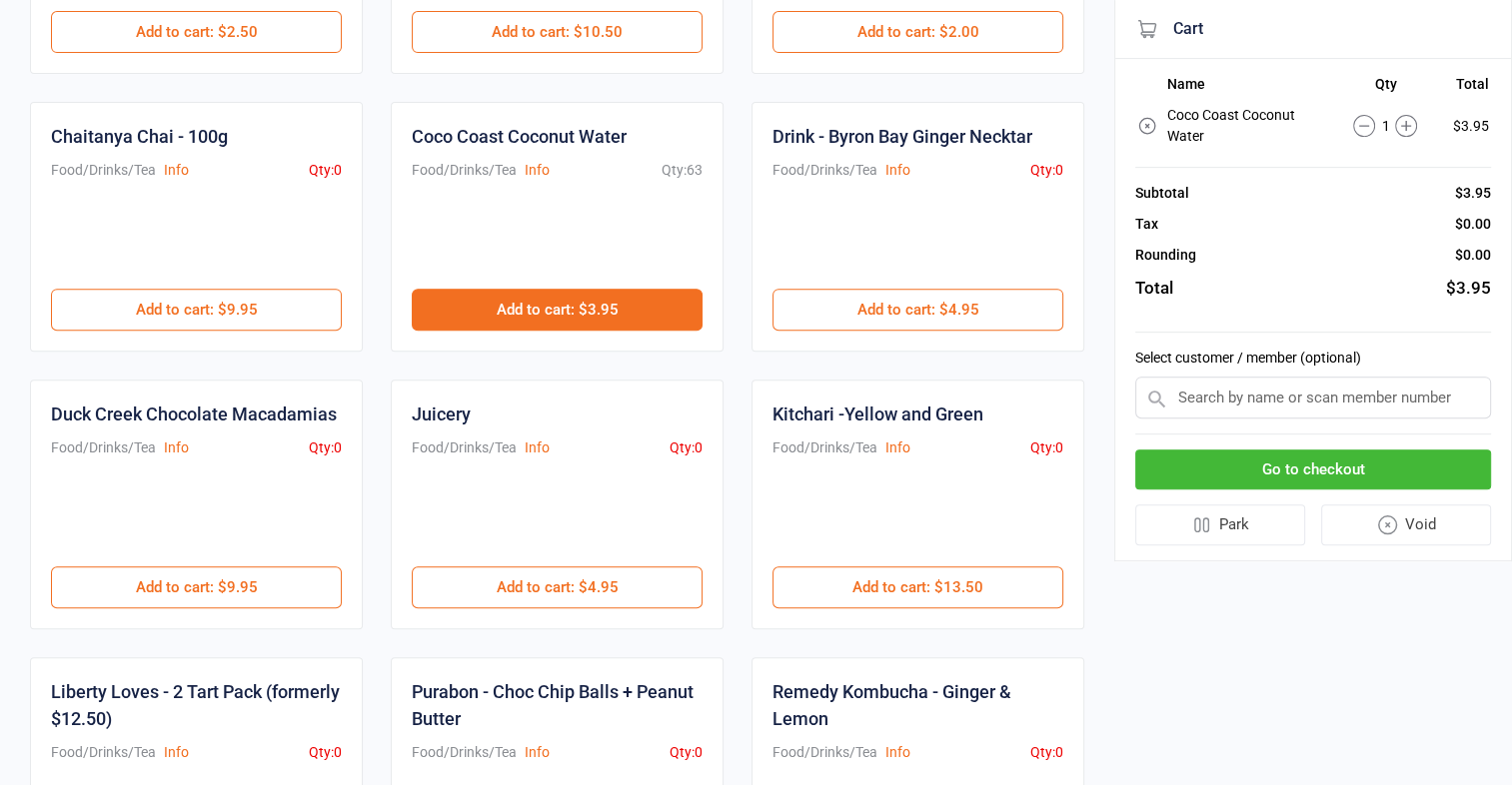 scroll, scrollTop: 0, scrollLeft: 0, axis: both 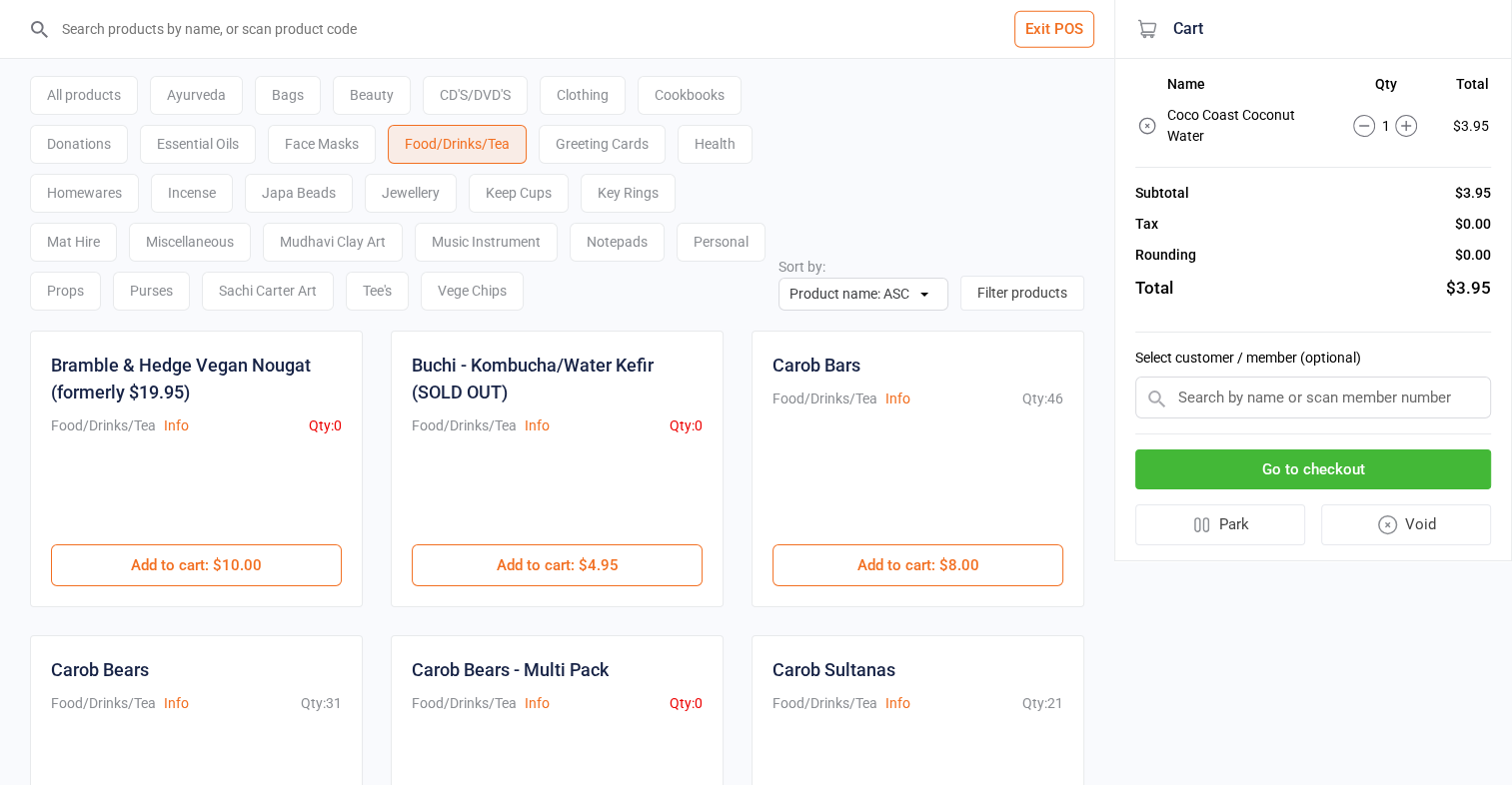 click at bounding box center (569, 29) 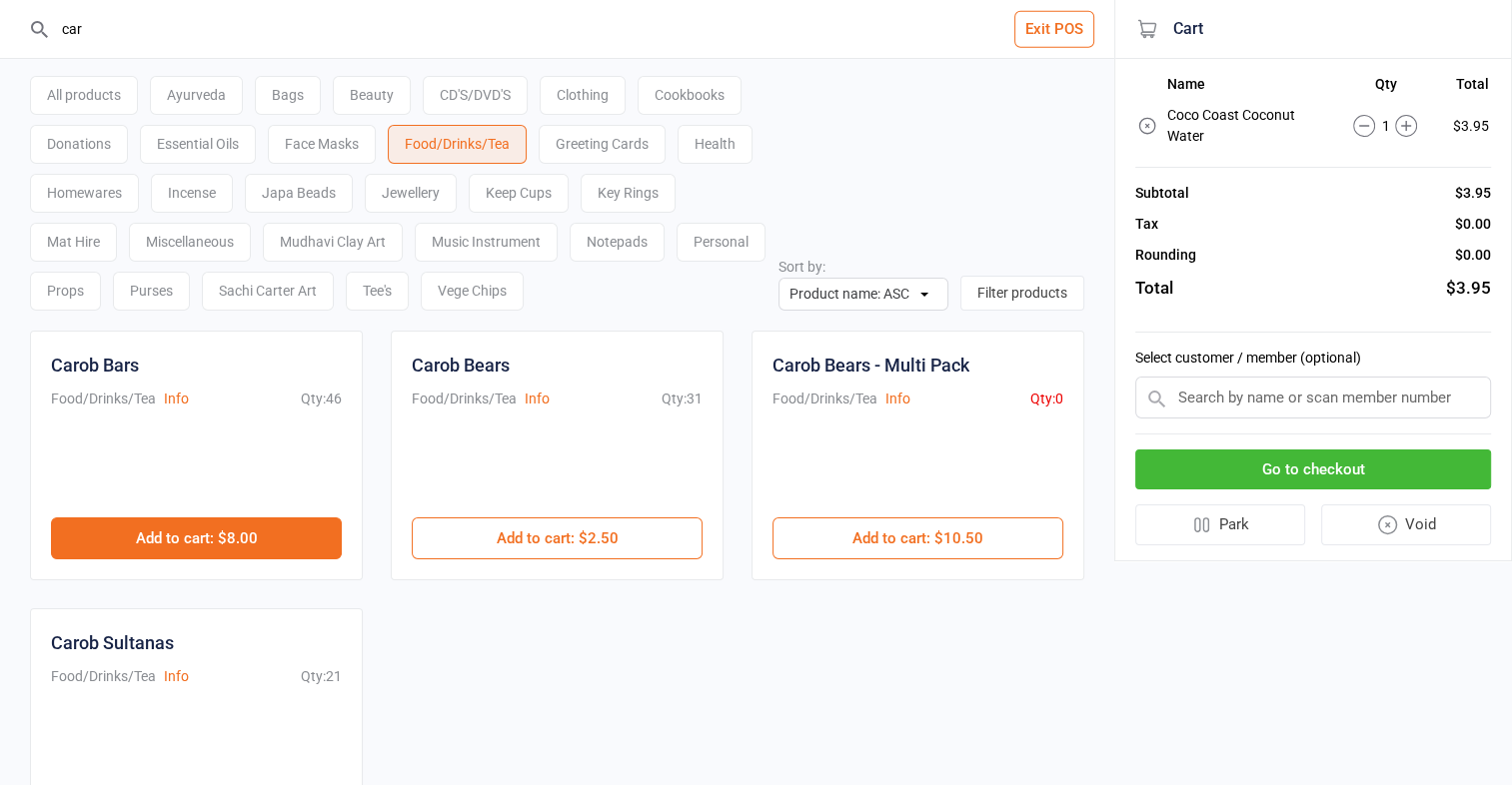 type on "car" 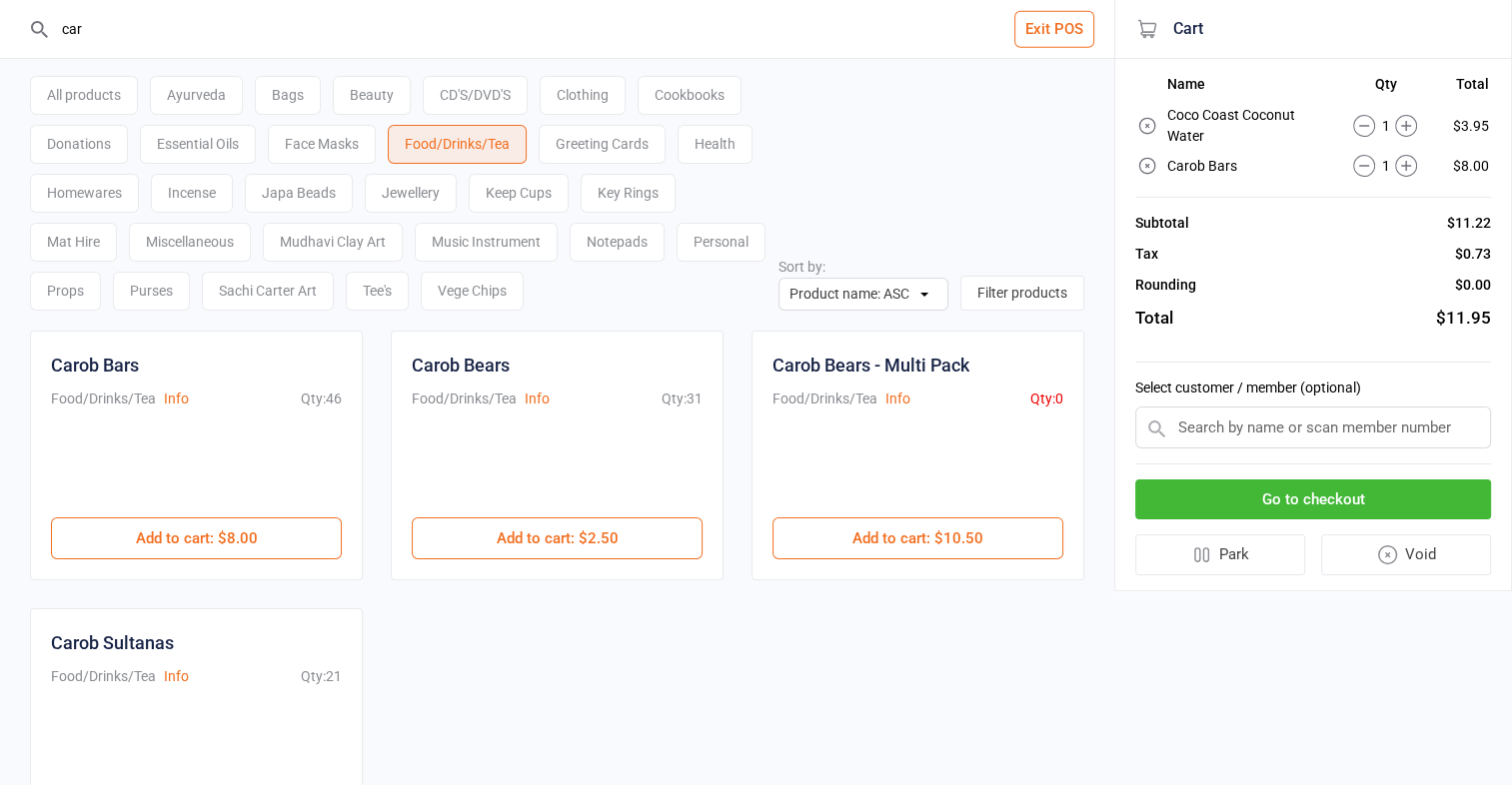 click on "Go to checkout" at bounding box center (1313, 499) 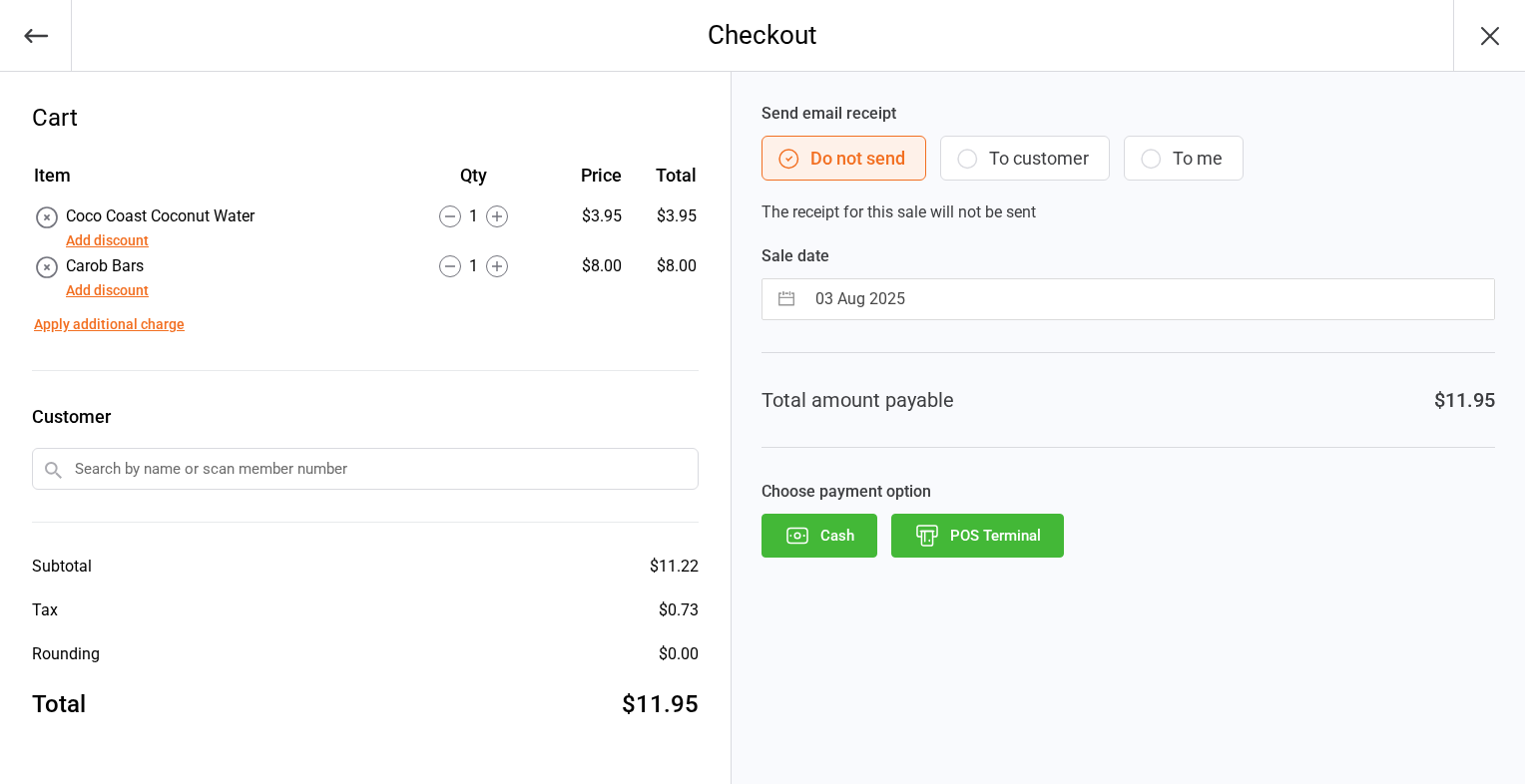 click 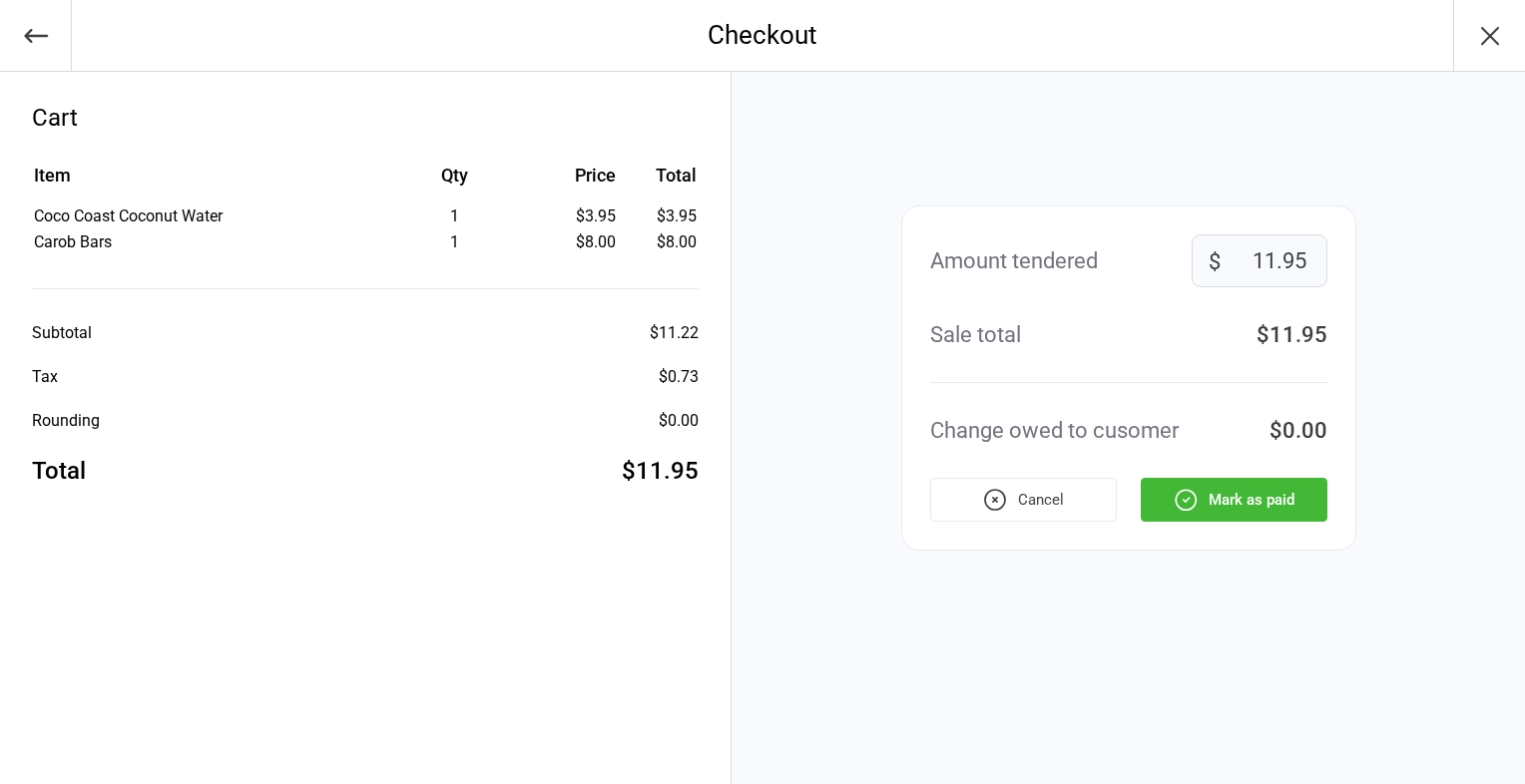 click on "Mark as paid" at bounding box center [1234, 500] 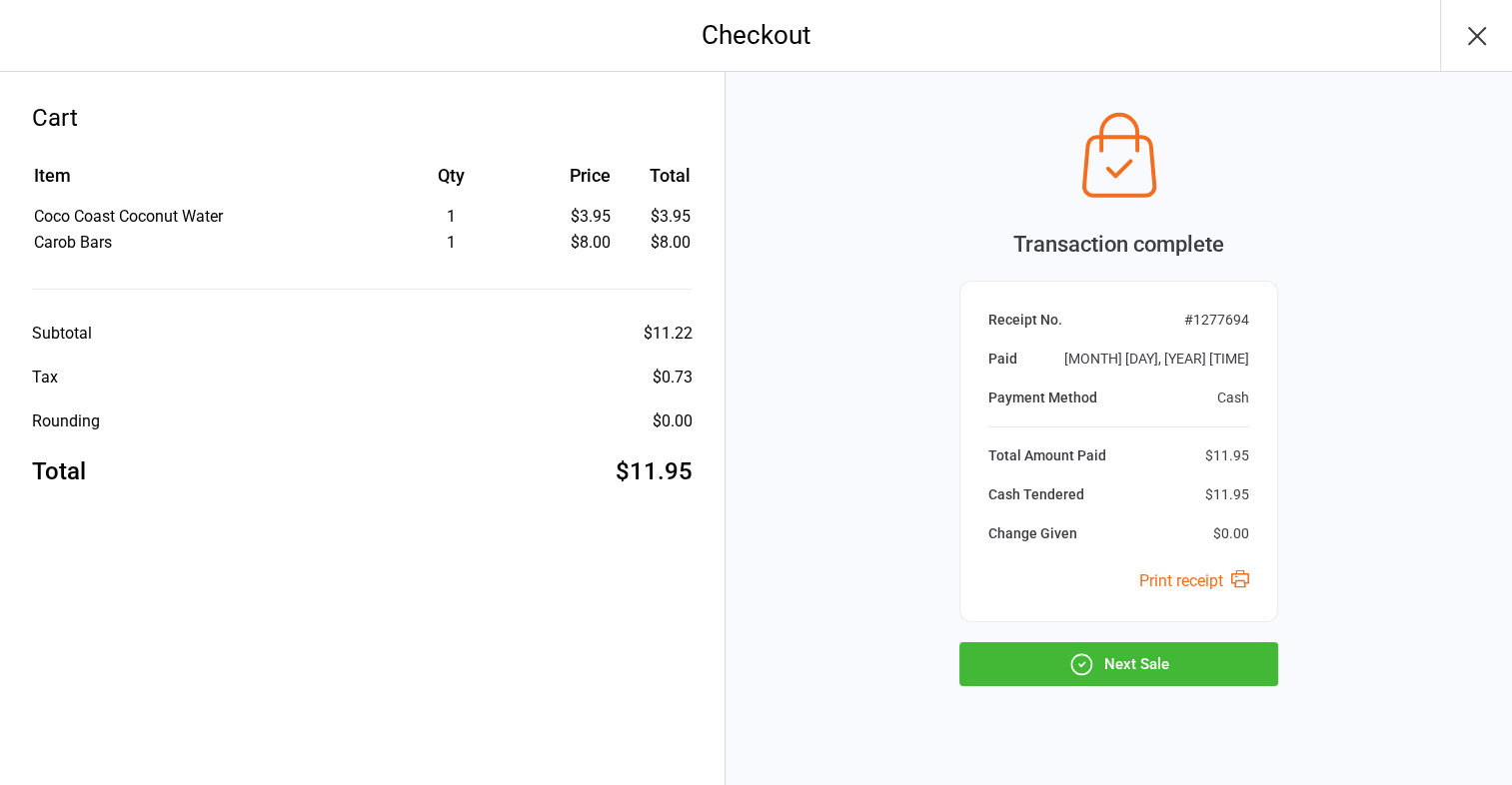click 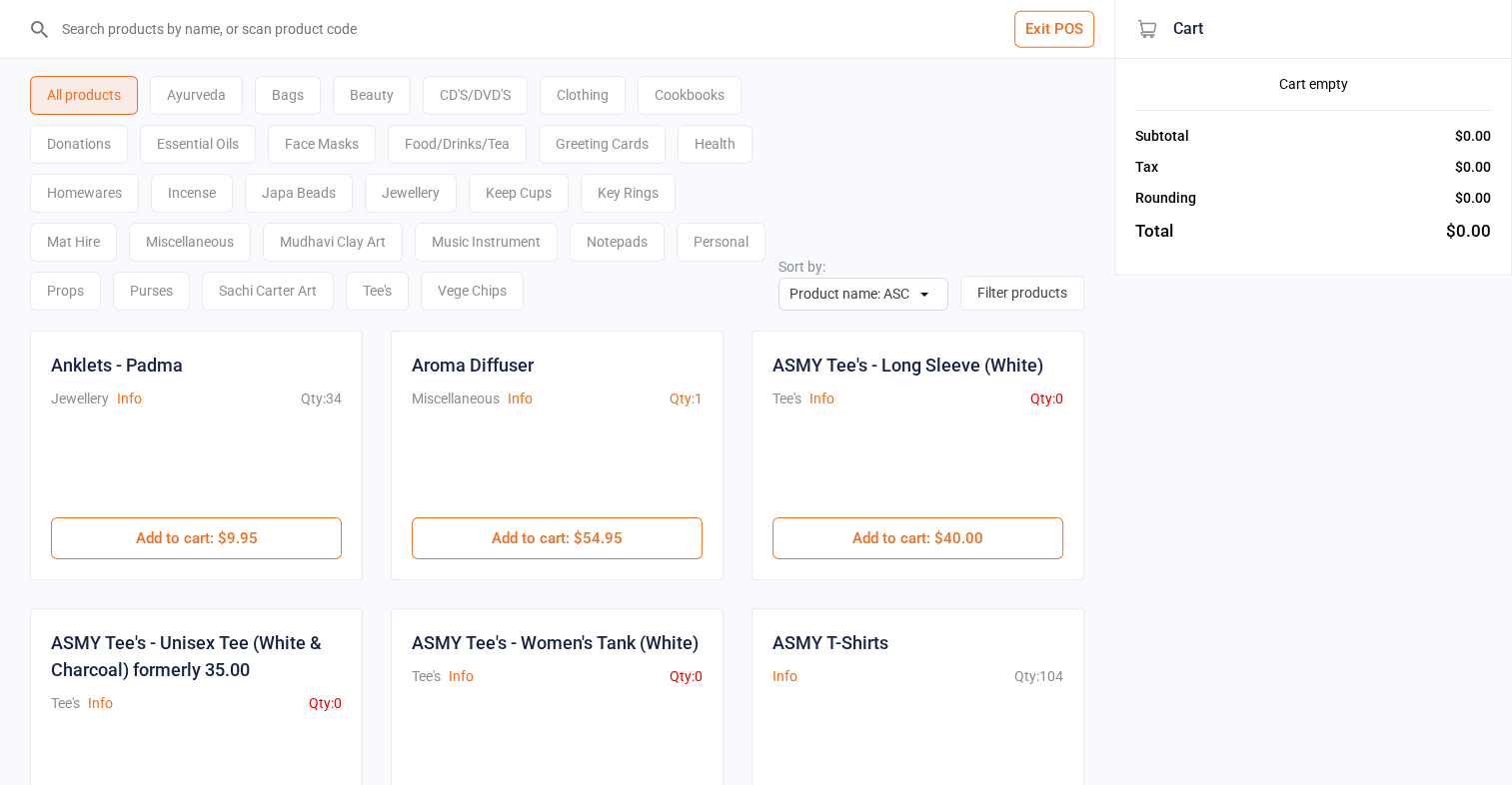 click at bounding box center [569, 29] 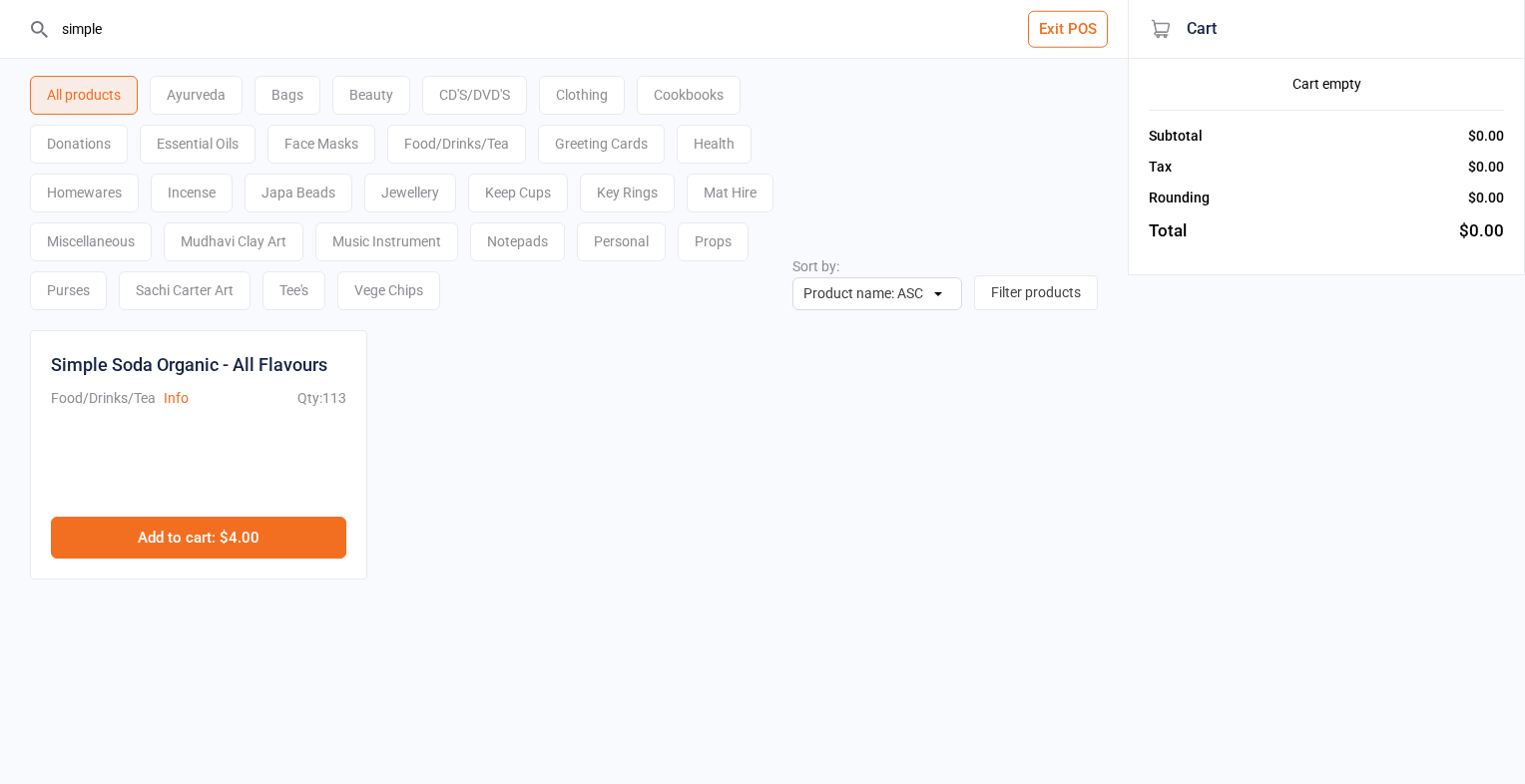 type on "simple" 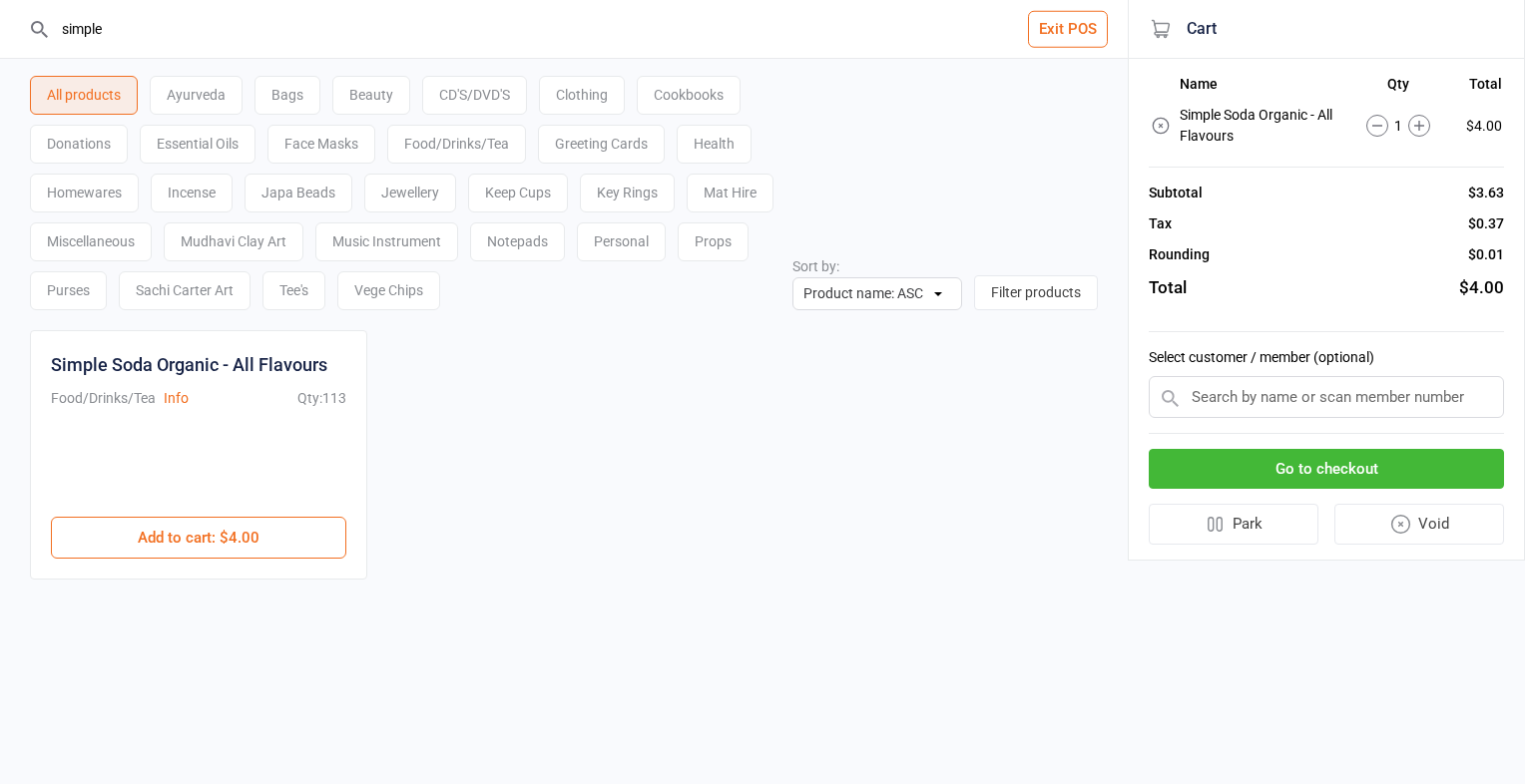 click 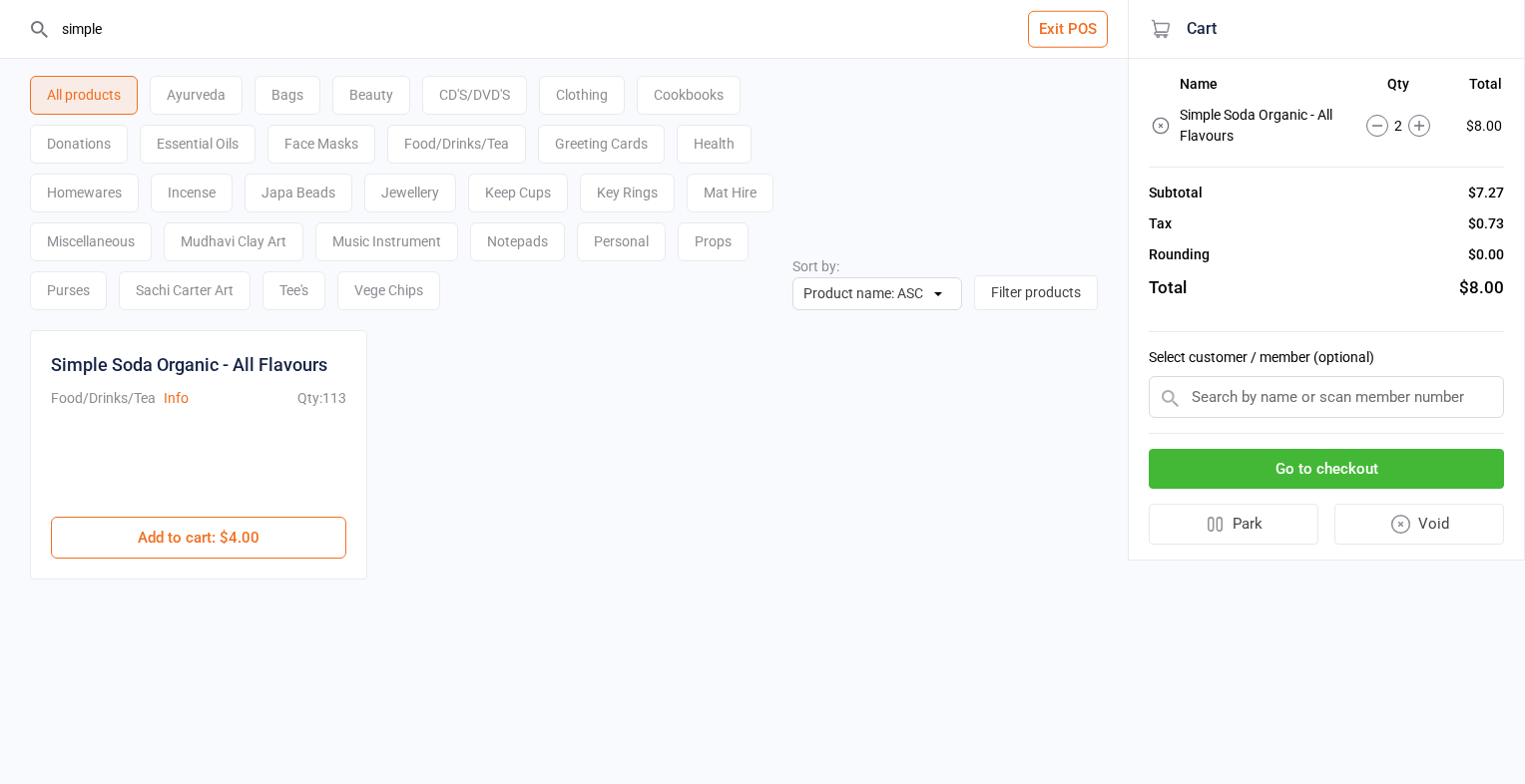 click on "Go to checkout" at bounding box center [1326, 469] 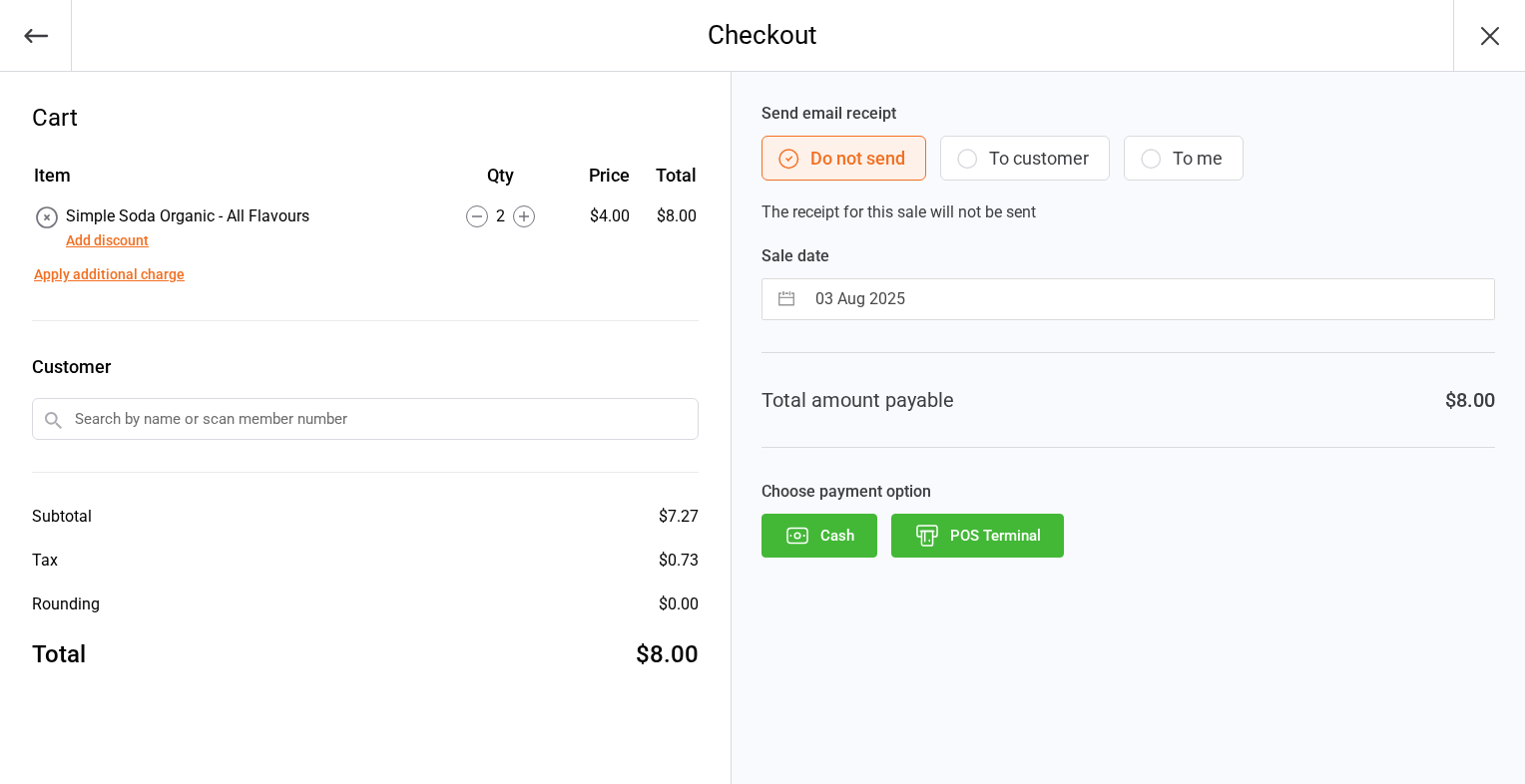 click 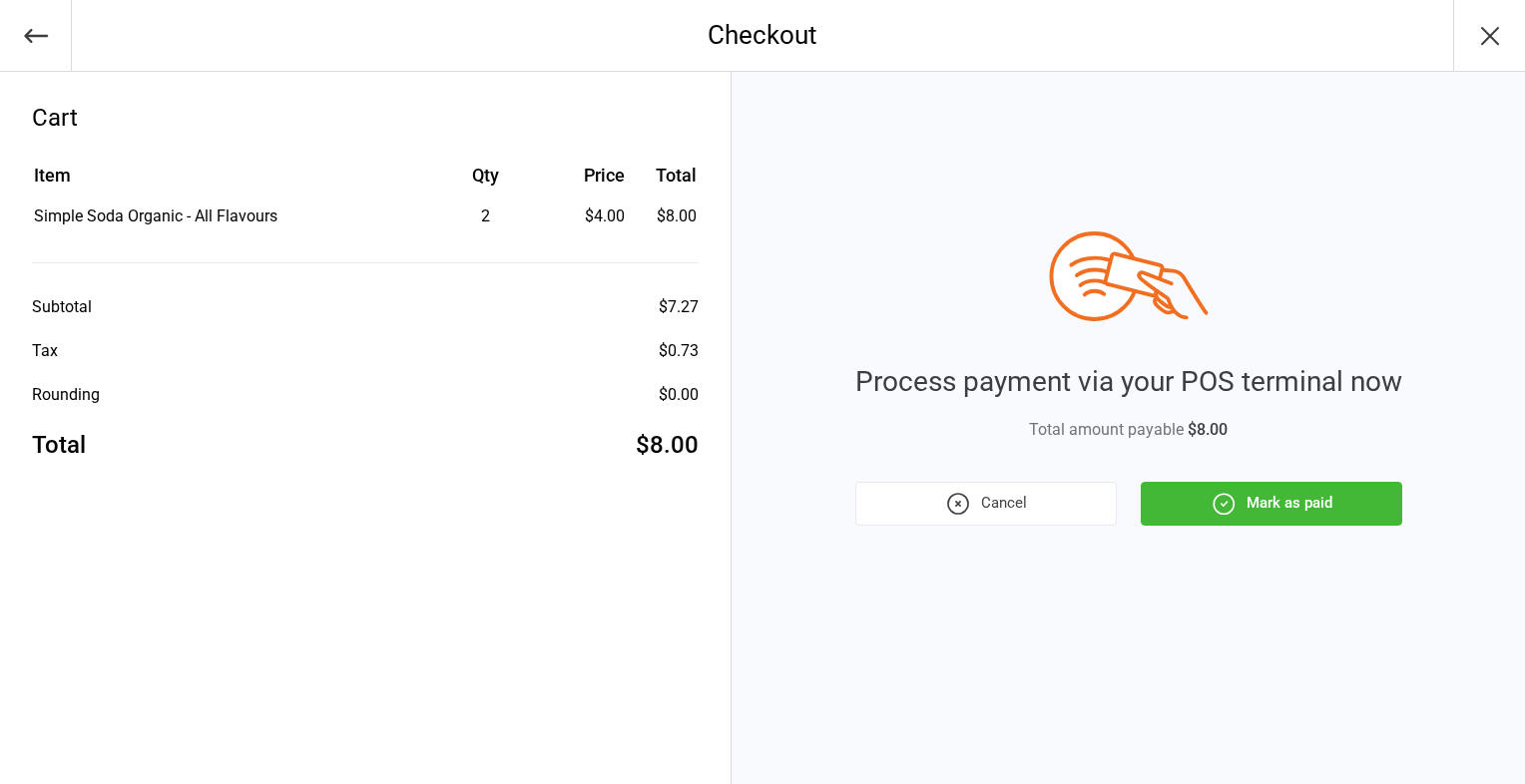 click on "Mark as paid" at bounding box center (1271, 504) 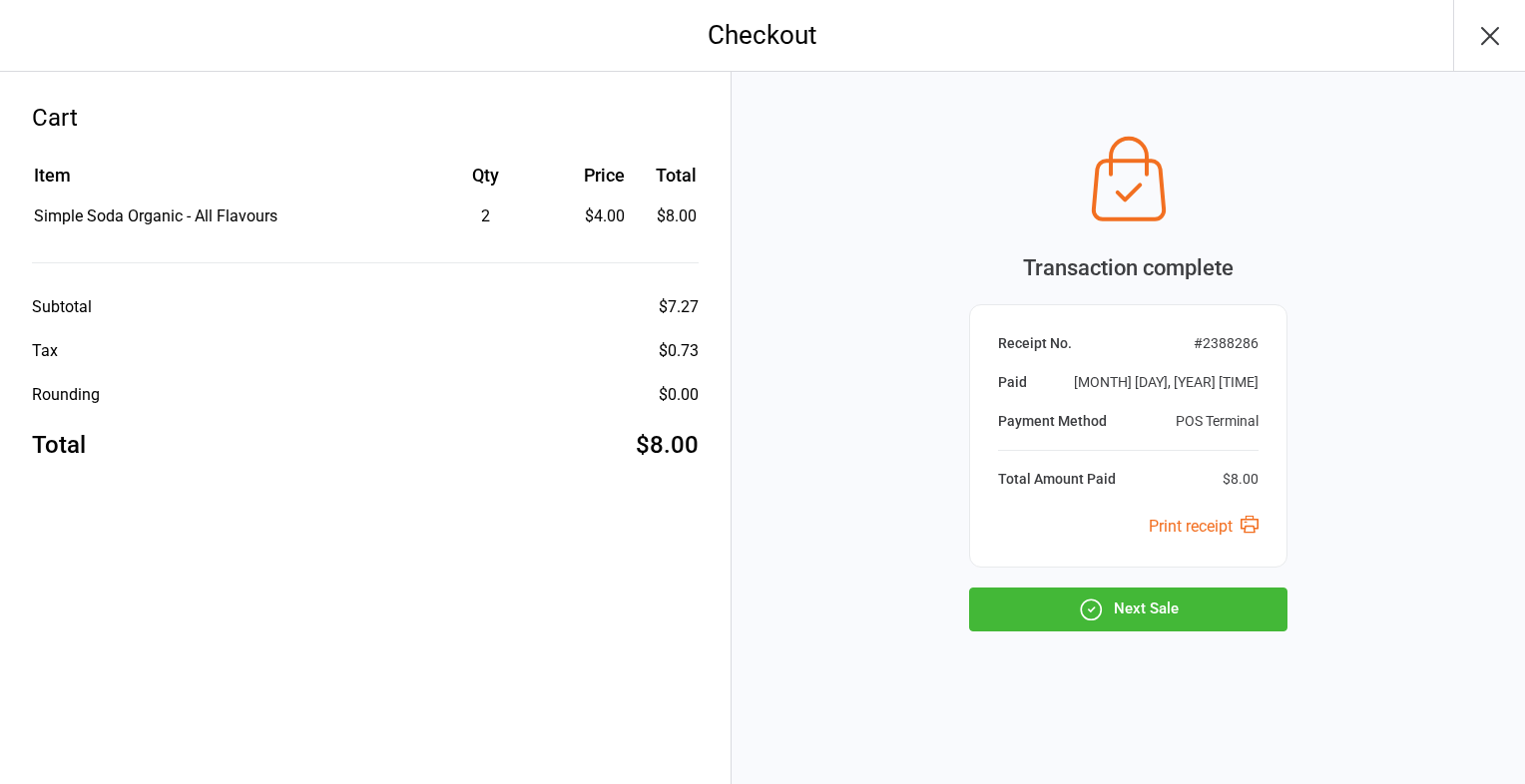 click on "Next Sale" at bounding box center [1128, 609] 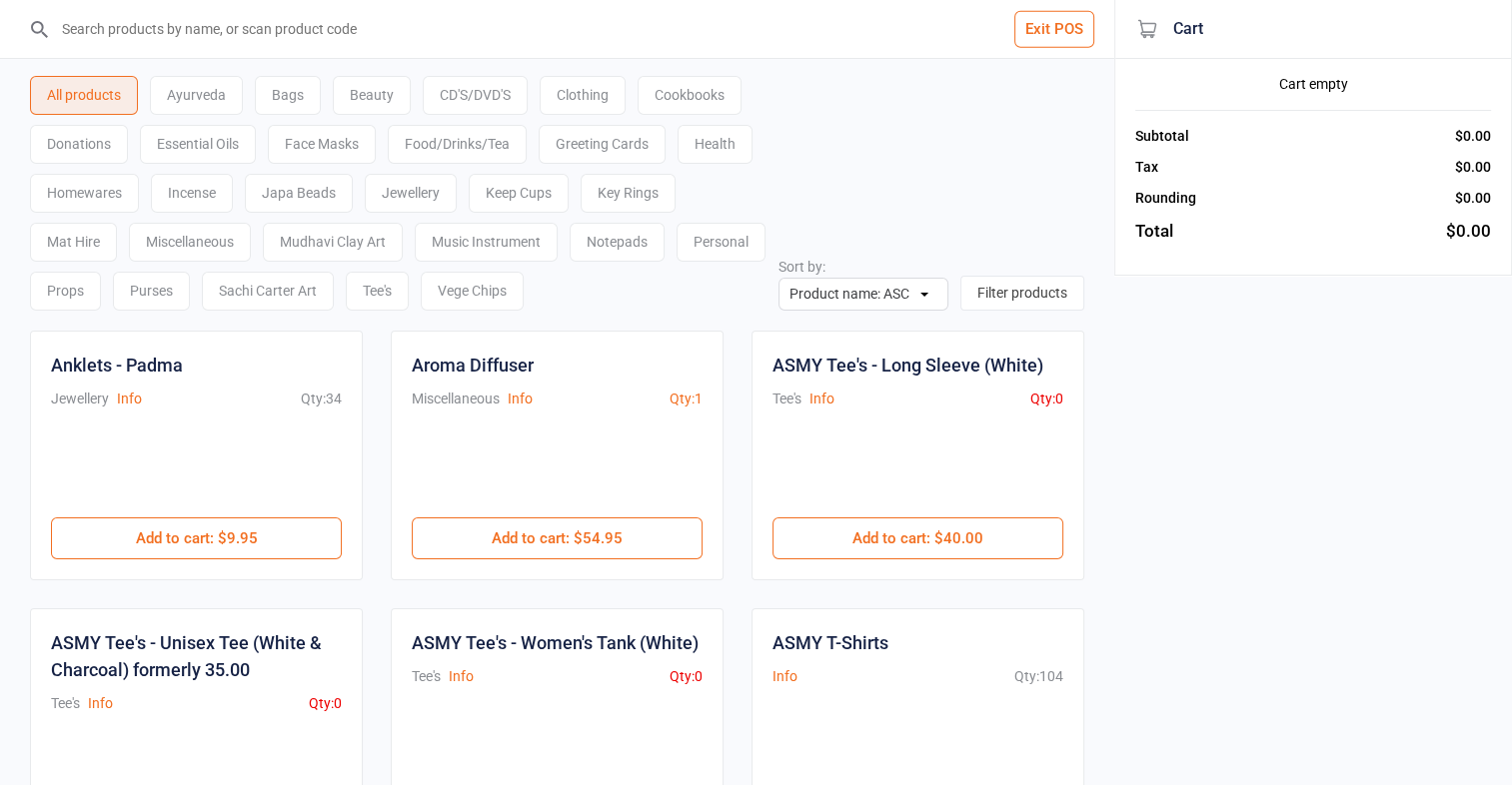 click at bounding box center [569, 29] 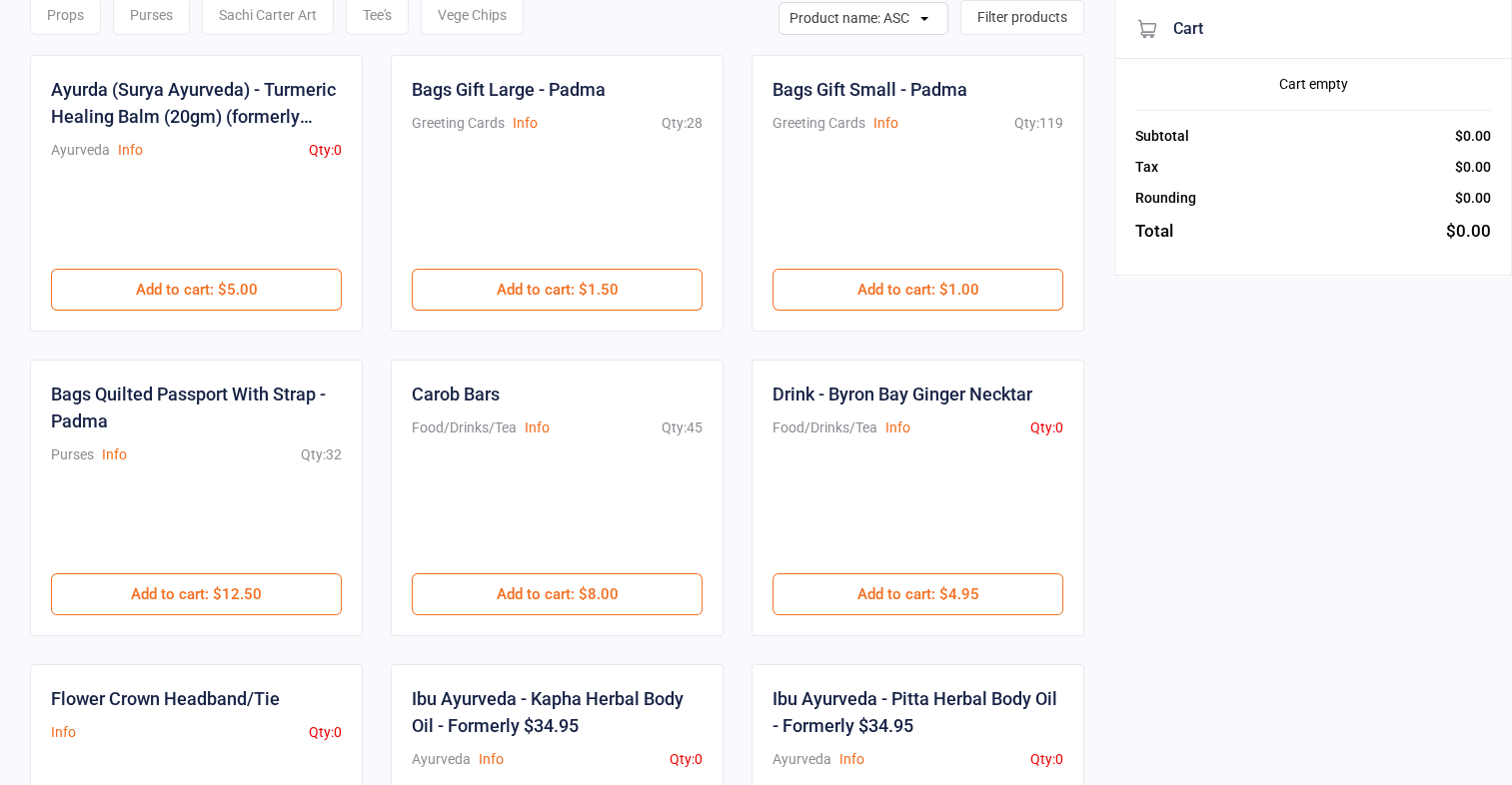 scroll, scrollTop: 0, scrollLeft: 0, axis: both 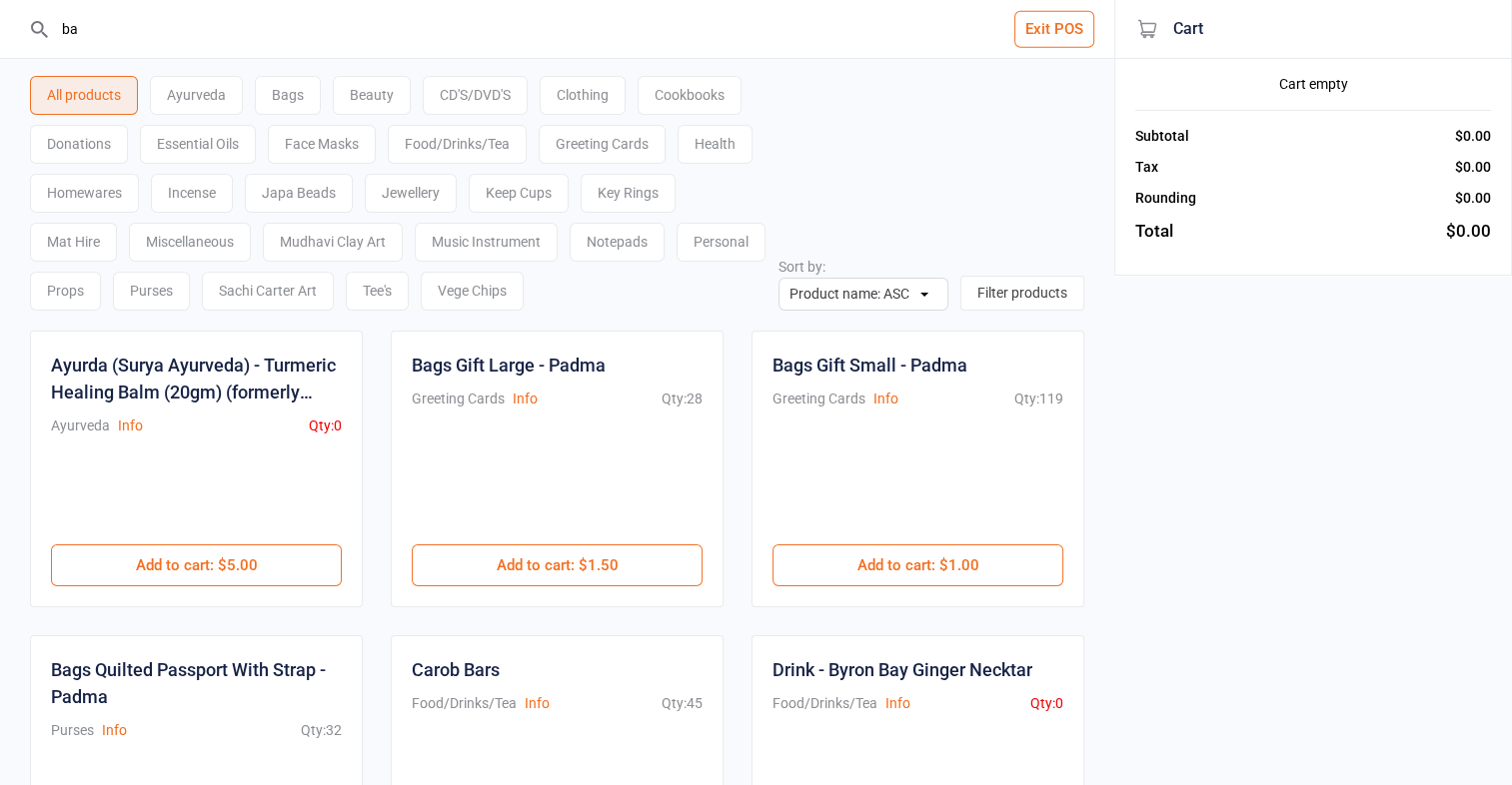 click on "All products Ayurveda Bags Beauty CD'S/DVD'S Clothing Cookbooks Donations Essential Oils Face Masks Food/Drinks/Tea Greeting Cards Health Homewares Incense Japa Beads Jewellery Keep Cups Key Rings Mat Hire Miscellaneous Mudhavi Clay Art Music Instrument Notepads Personal Props Purses Sachi Carter Art Tee's Vege Chips Sort by: Product name: ASC Product name: DESC Qty in Stock: ASC Qty in Stock: DESC Price: ASC Price: DESC Filter products" at bounding box center [557, 185] 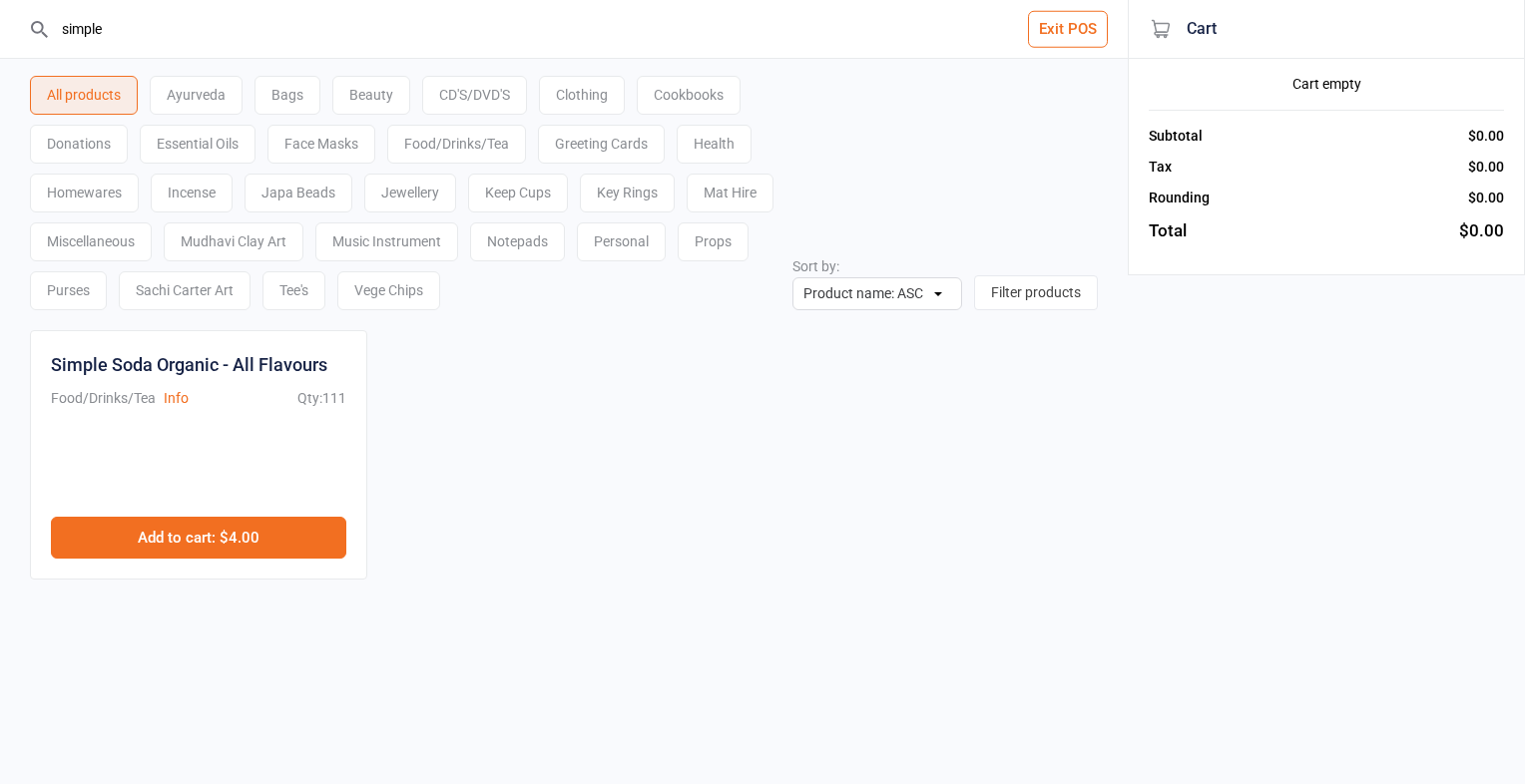 type on "simple" 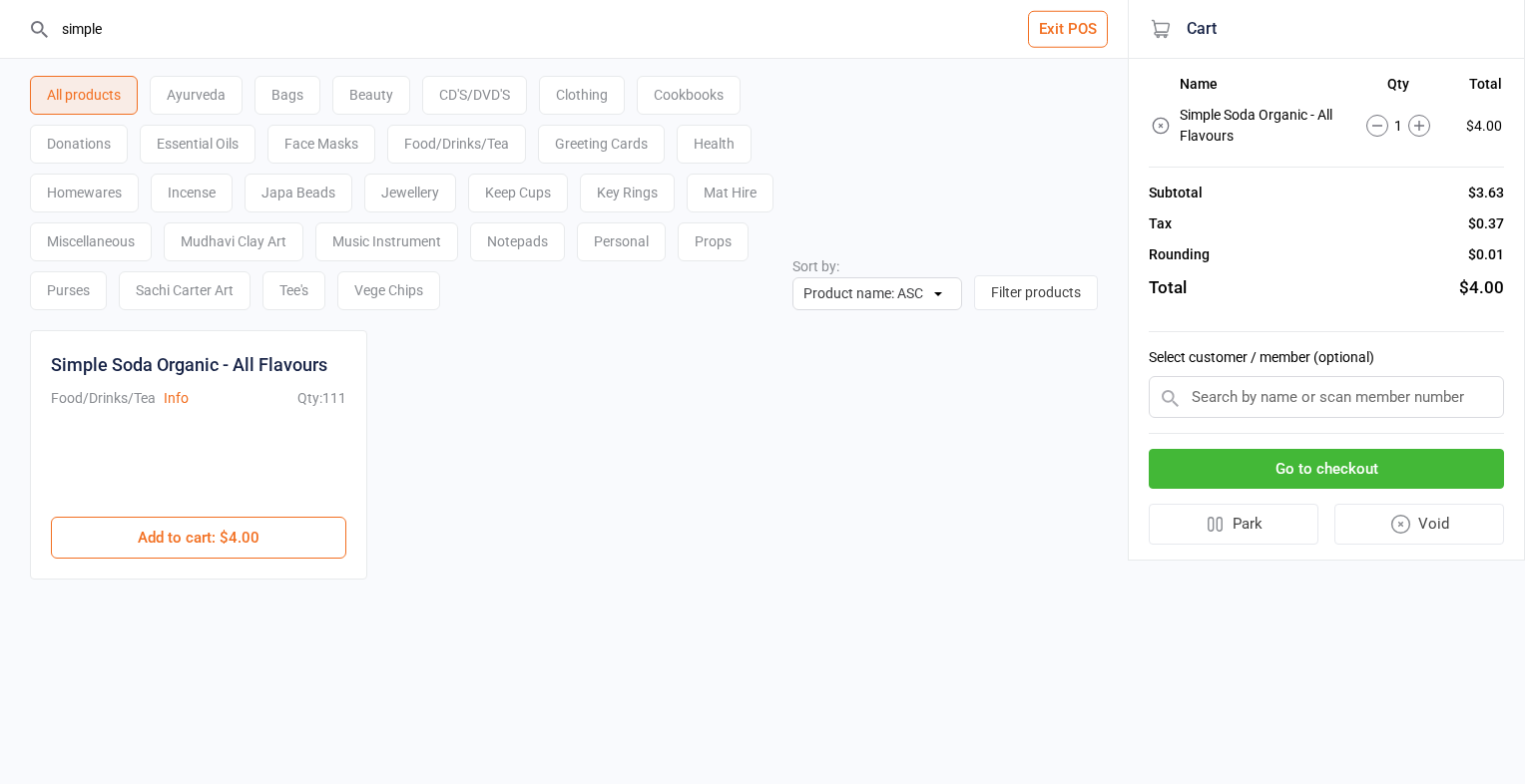 click on "Go to checkout" at bounding box center [1326, 469] 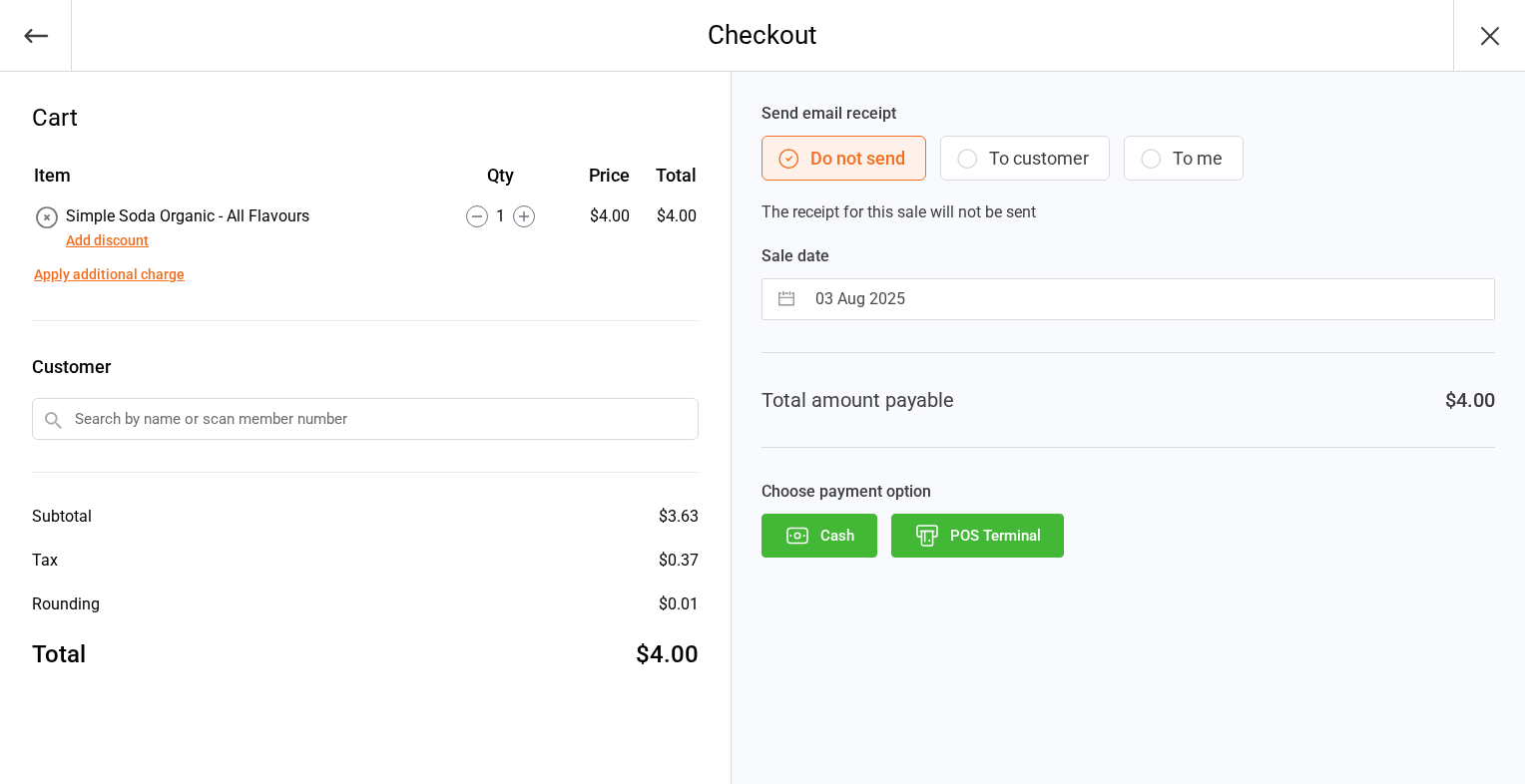 click 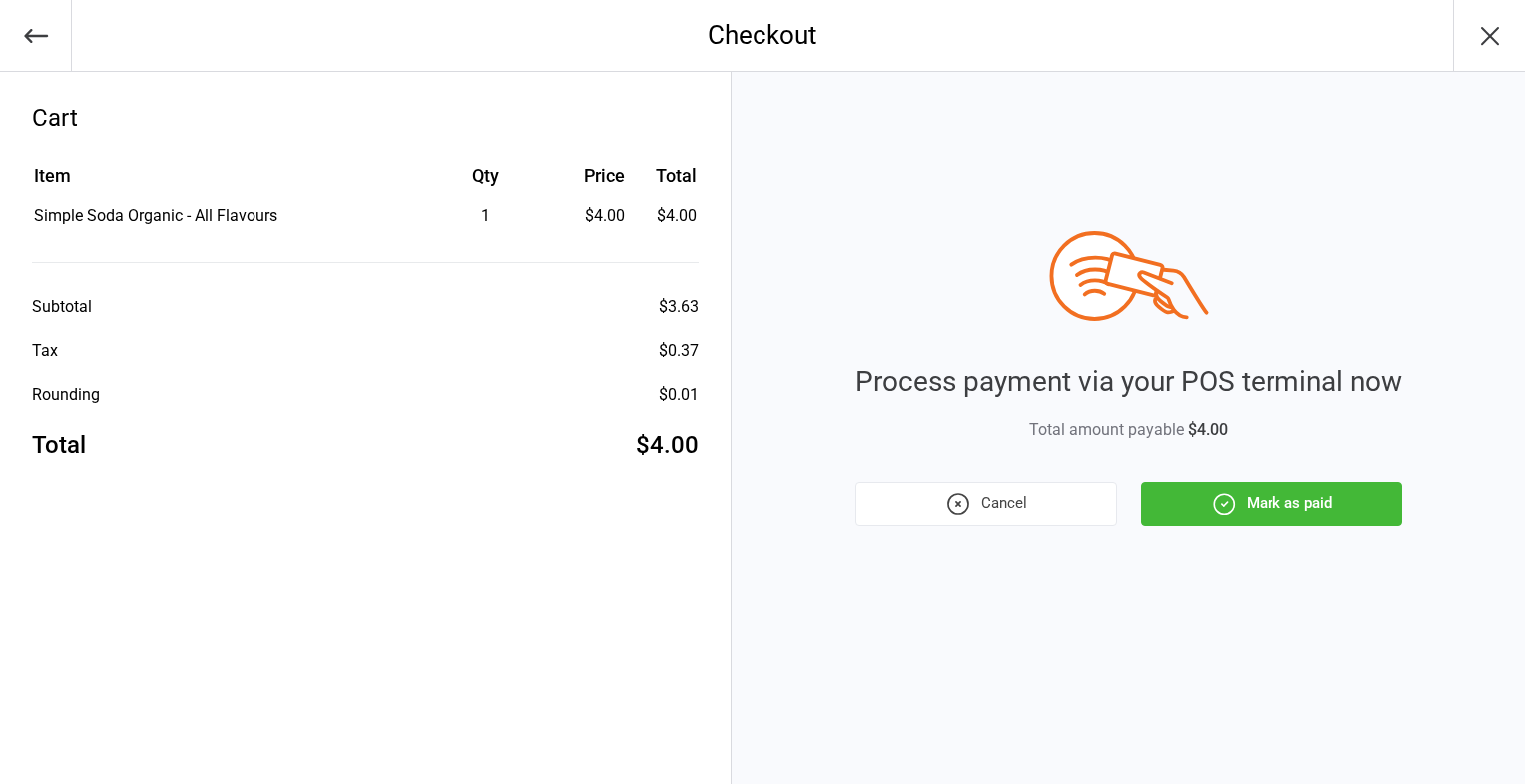 click on "Mark as paid" at bounding box center [1271, 504] 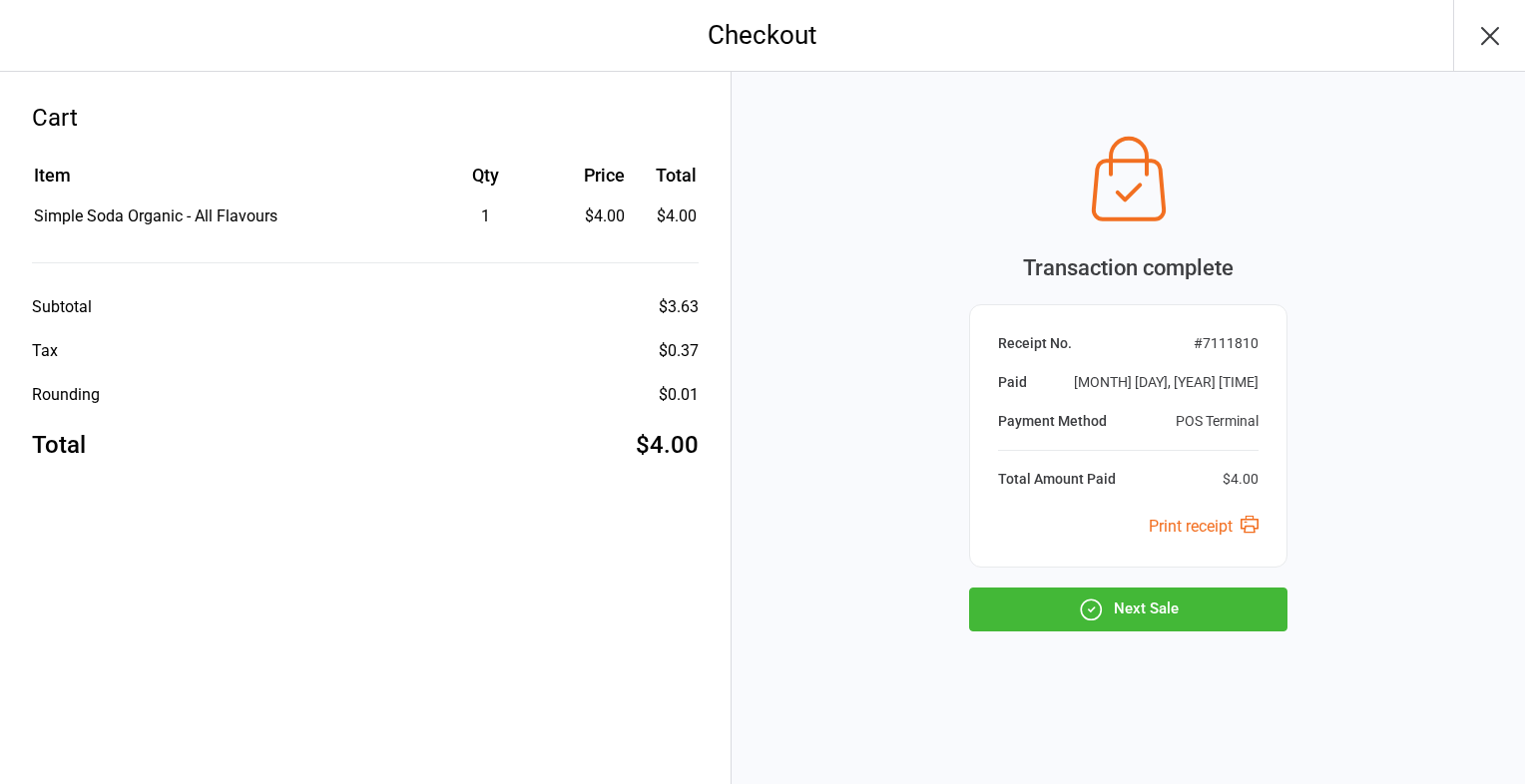 click on "Next Sale" at bounding box center [1128, 609] 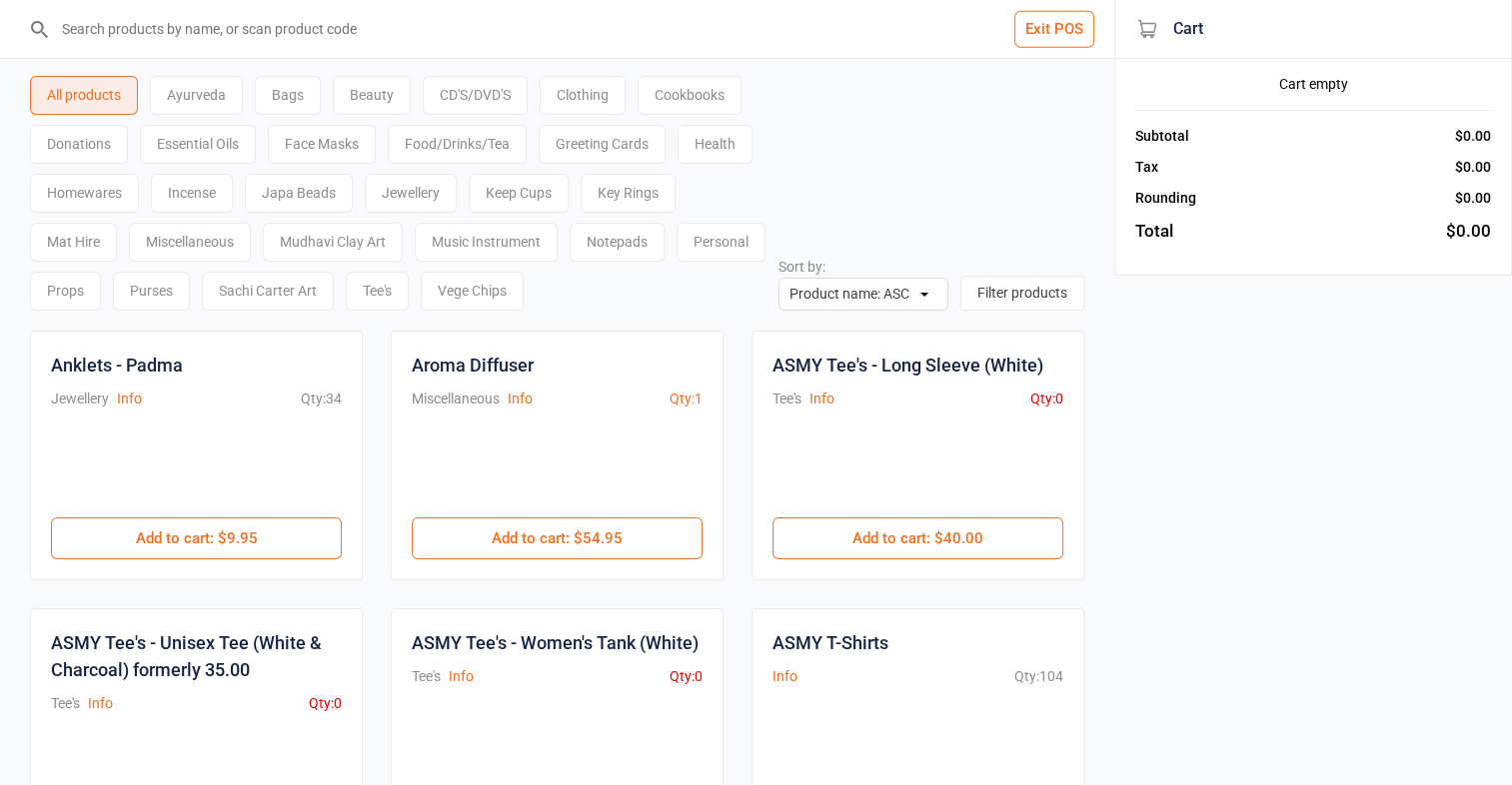 click on "Vege Chips" at bounding box center [472, 291] 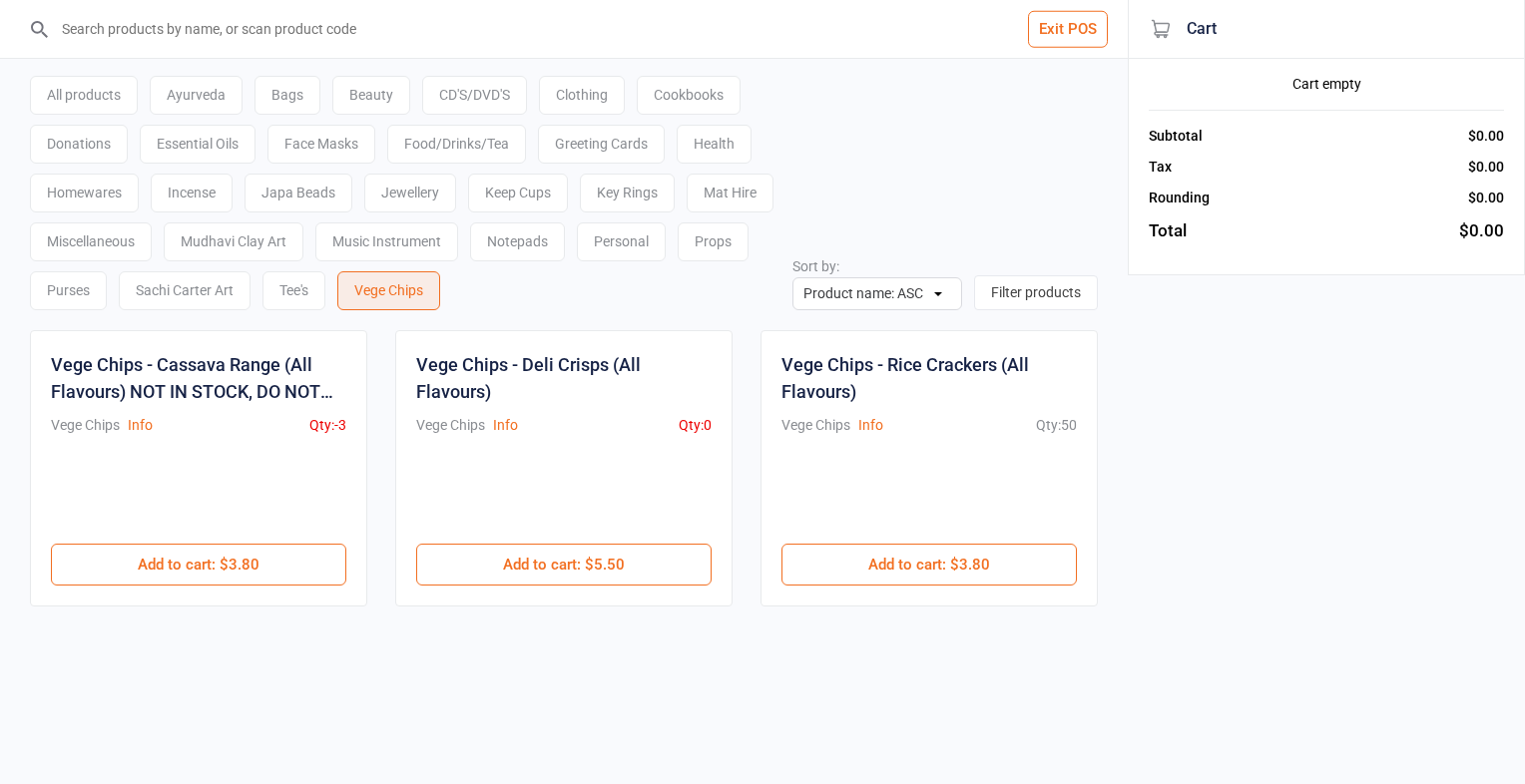 click at bounding box center (576, 29) 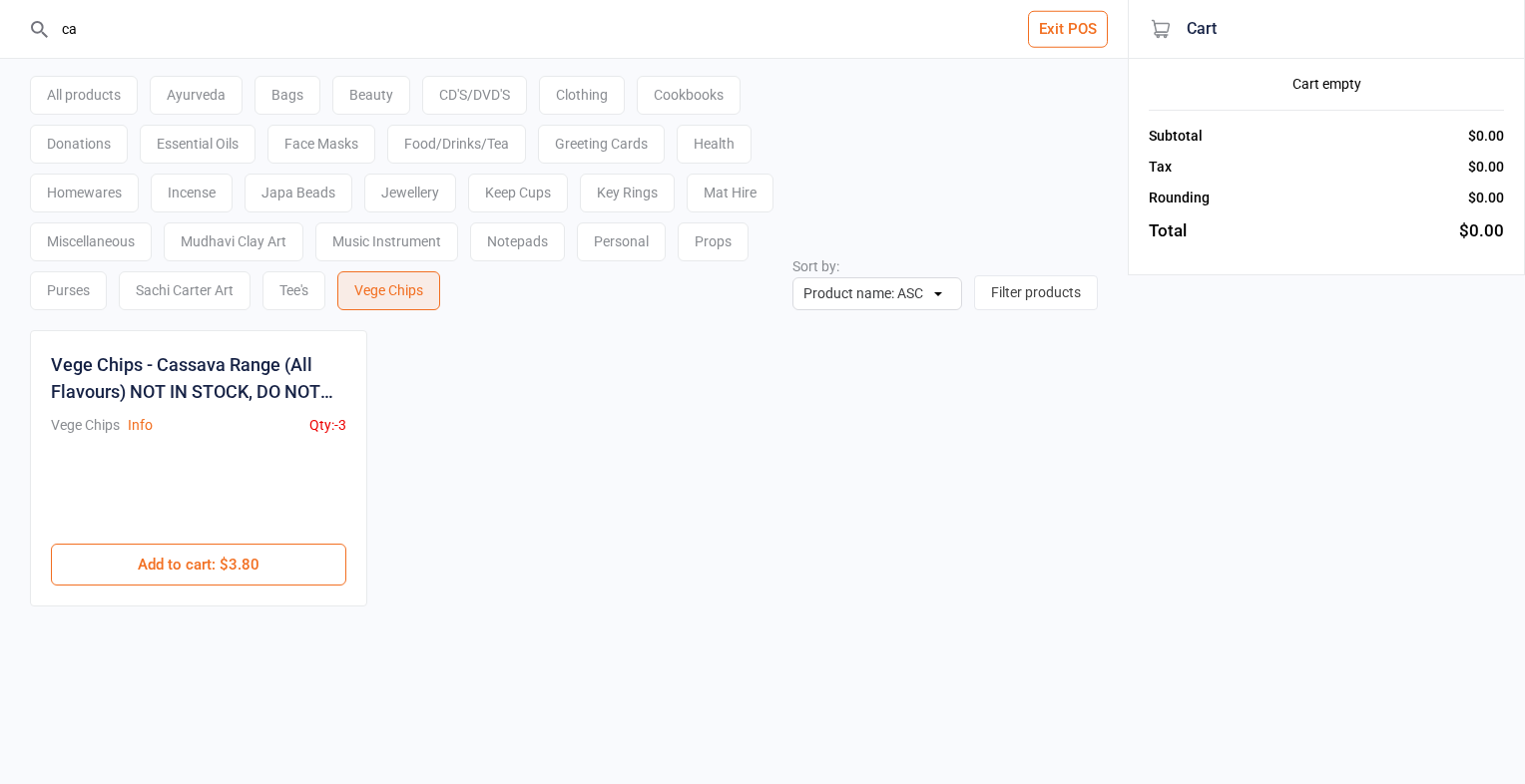 type on "c" 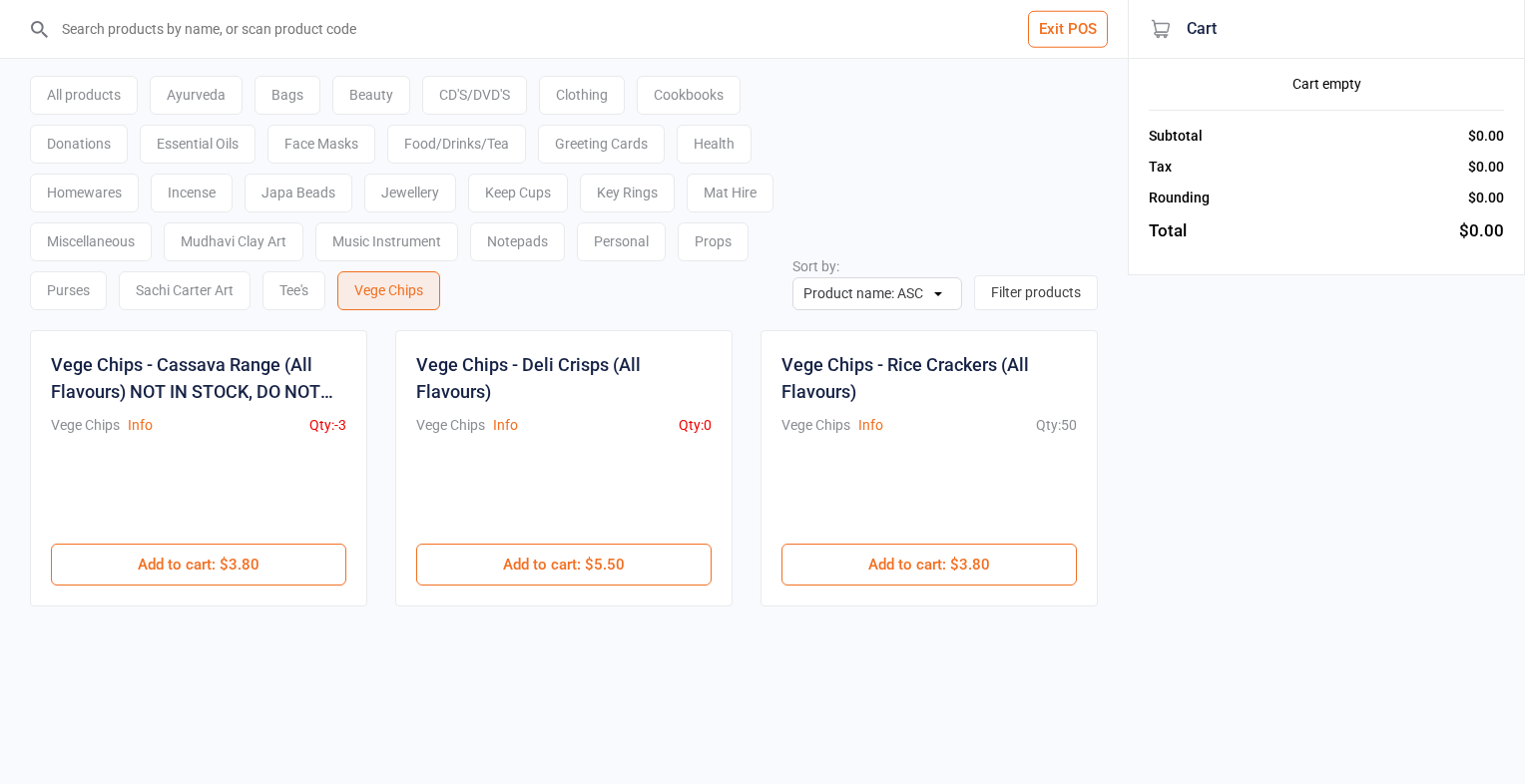 click on "All products" at bounding box center [84, 95] 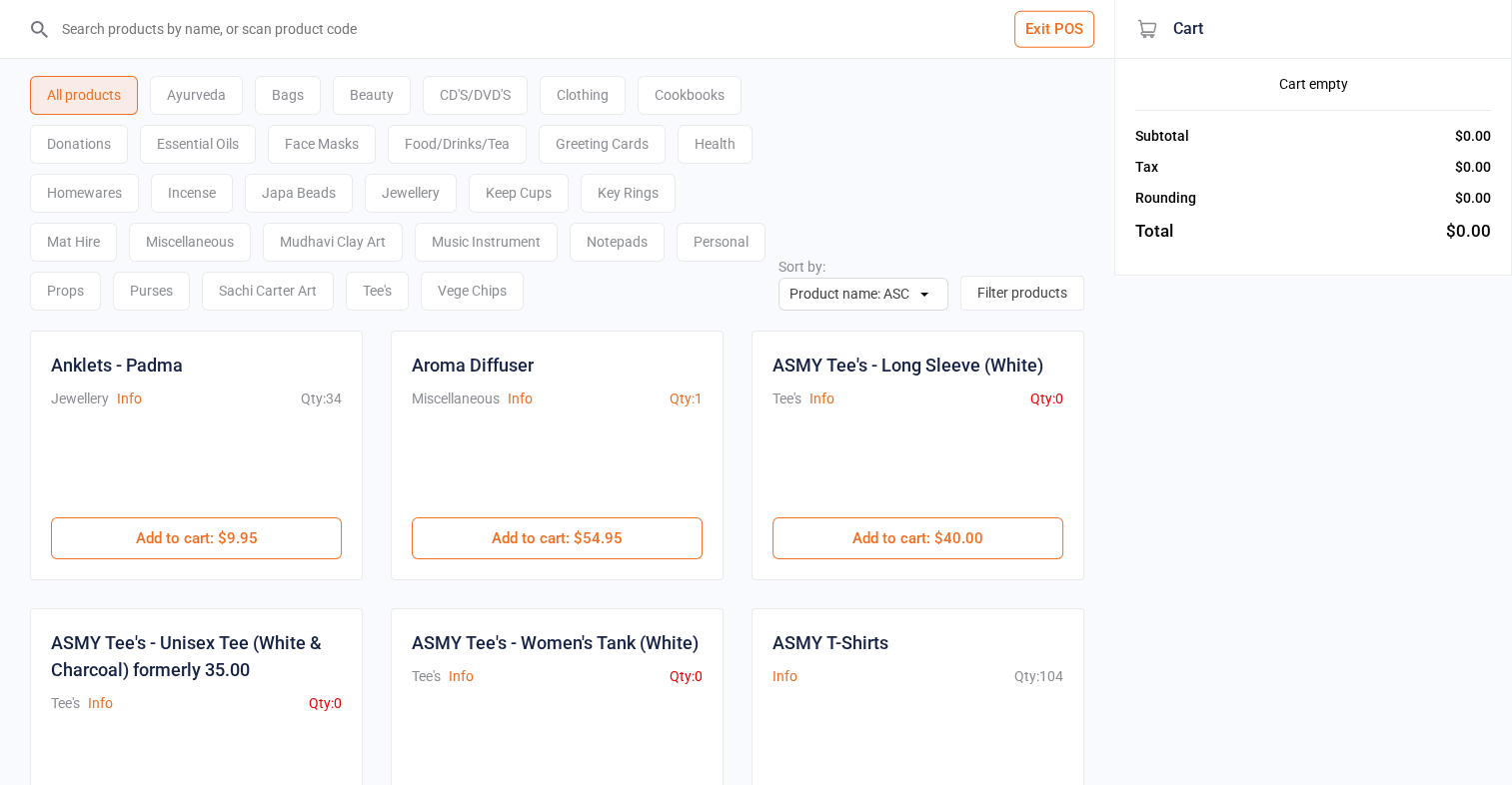 click at bounding box center [569, 29] 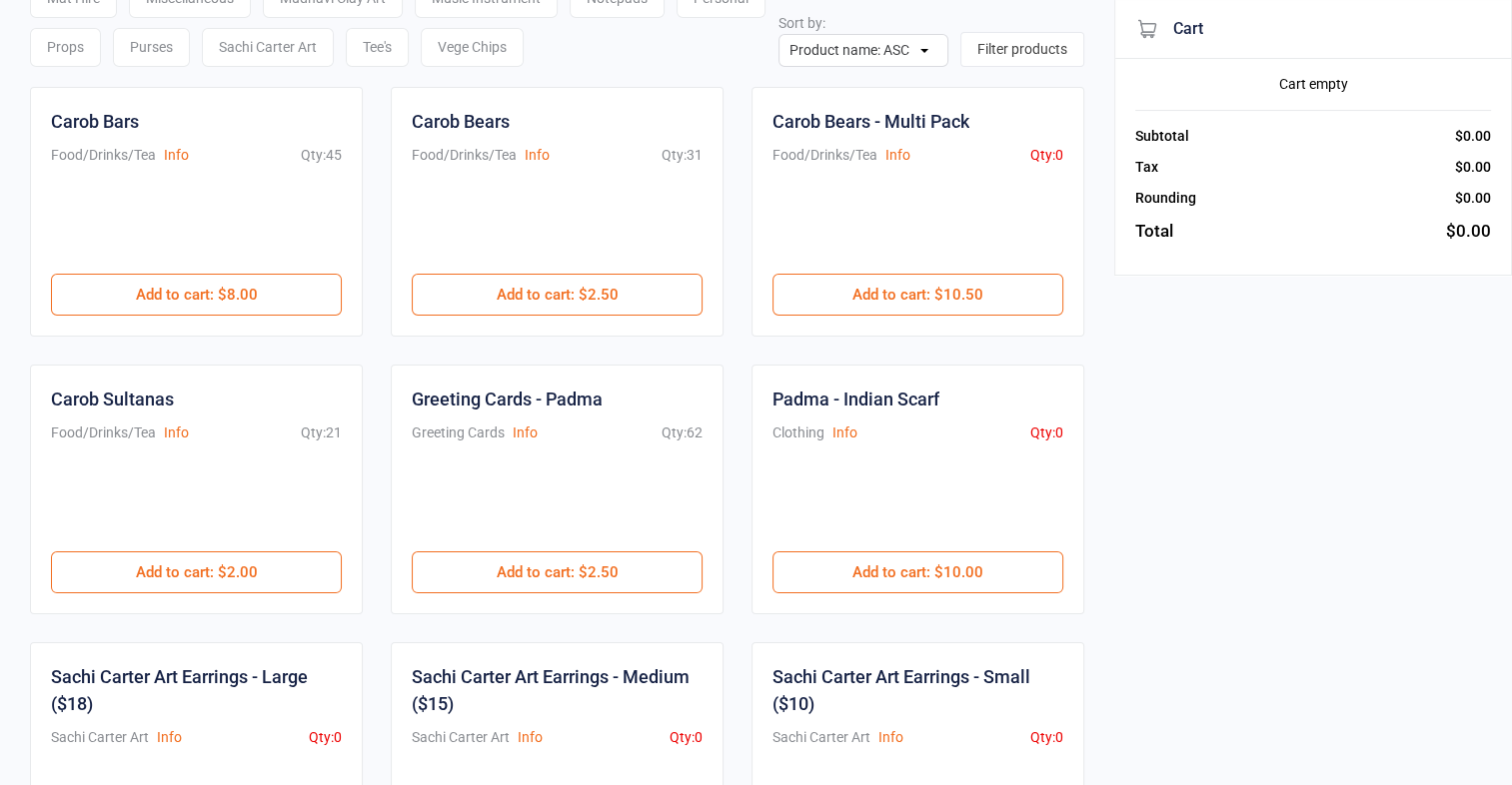 scroll, scrollTop: 252, scrollLeft: 0, axis: vertical 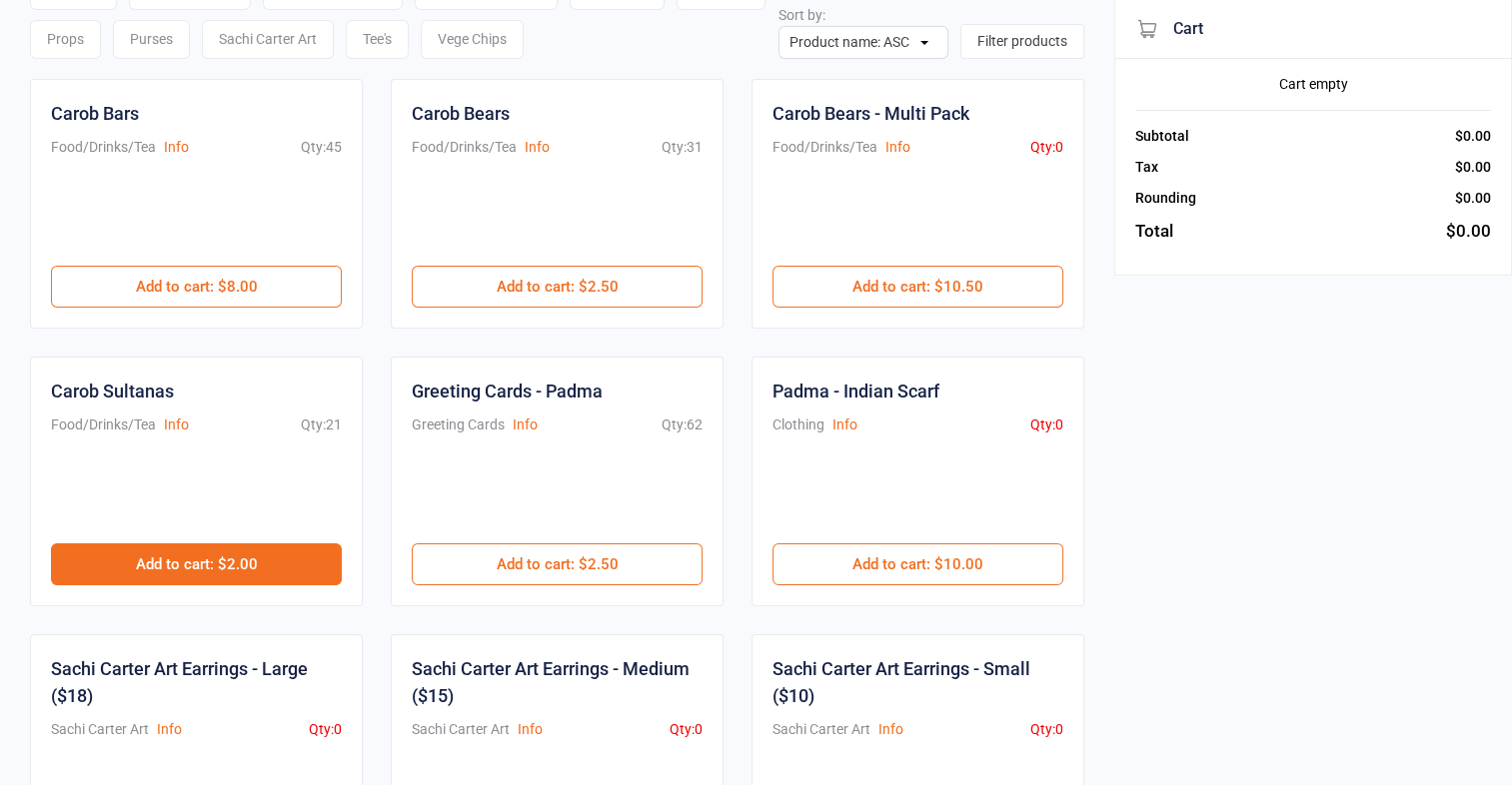 click on "Add to cart :   $2.00" at bounding box center (196, 564) 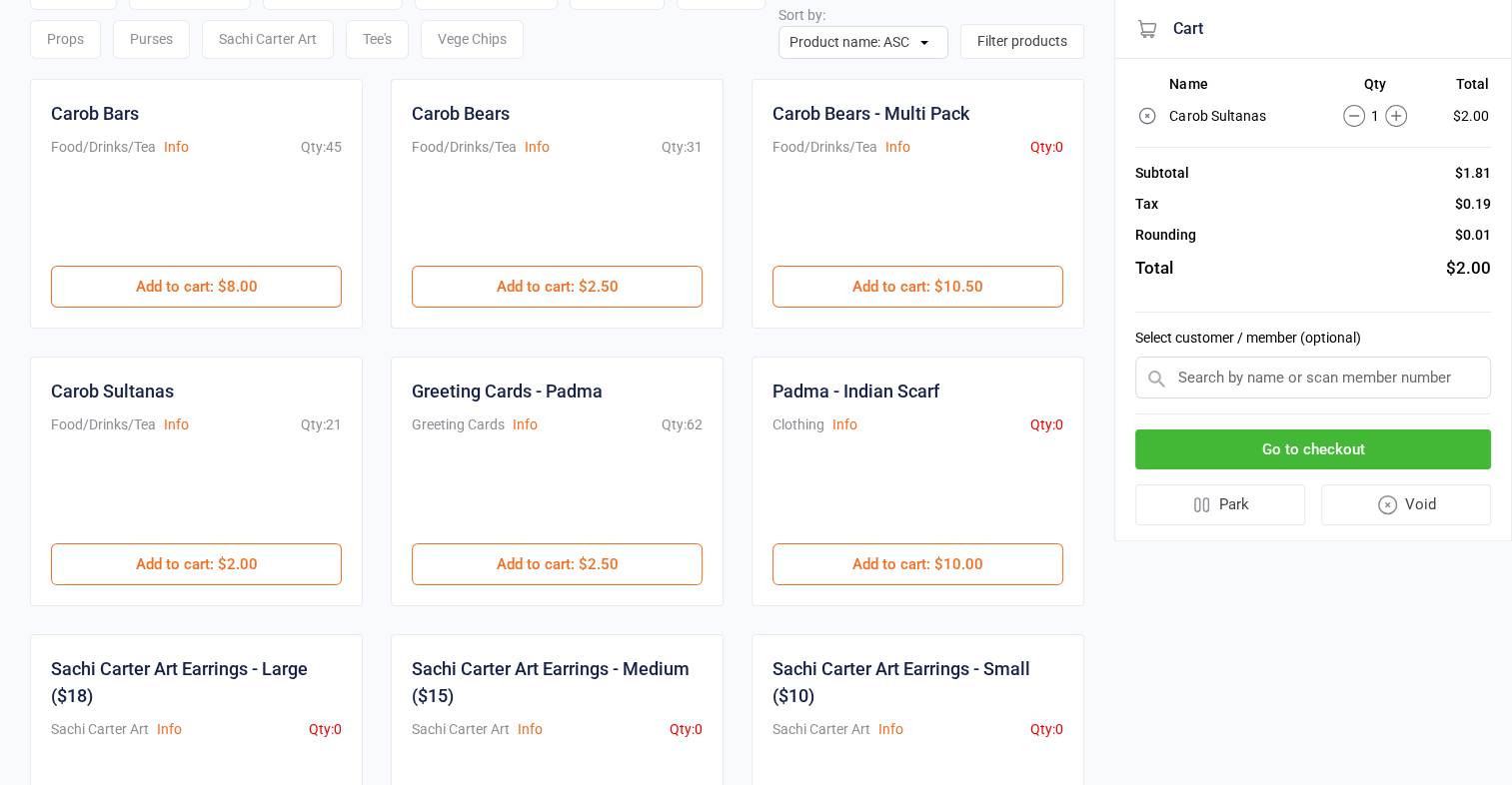 click 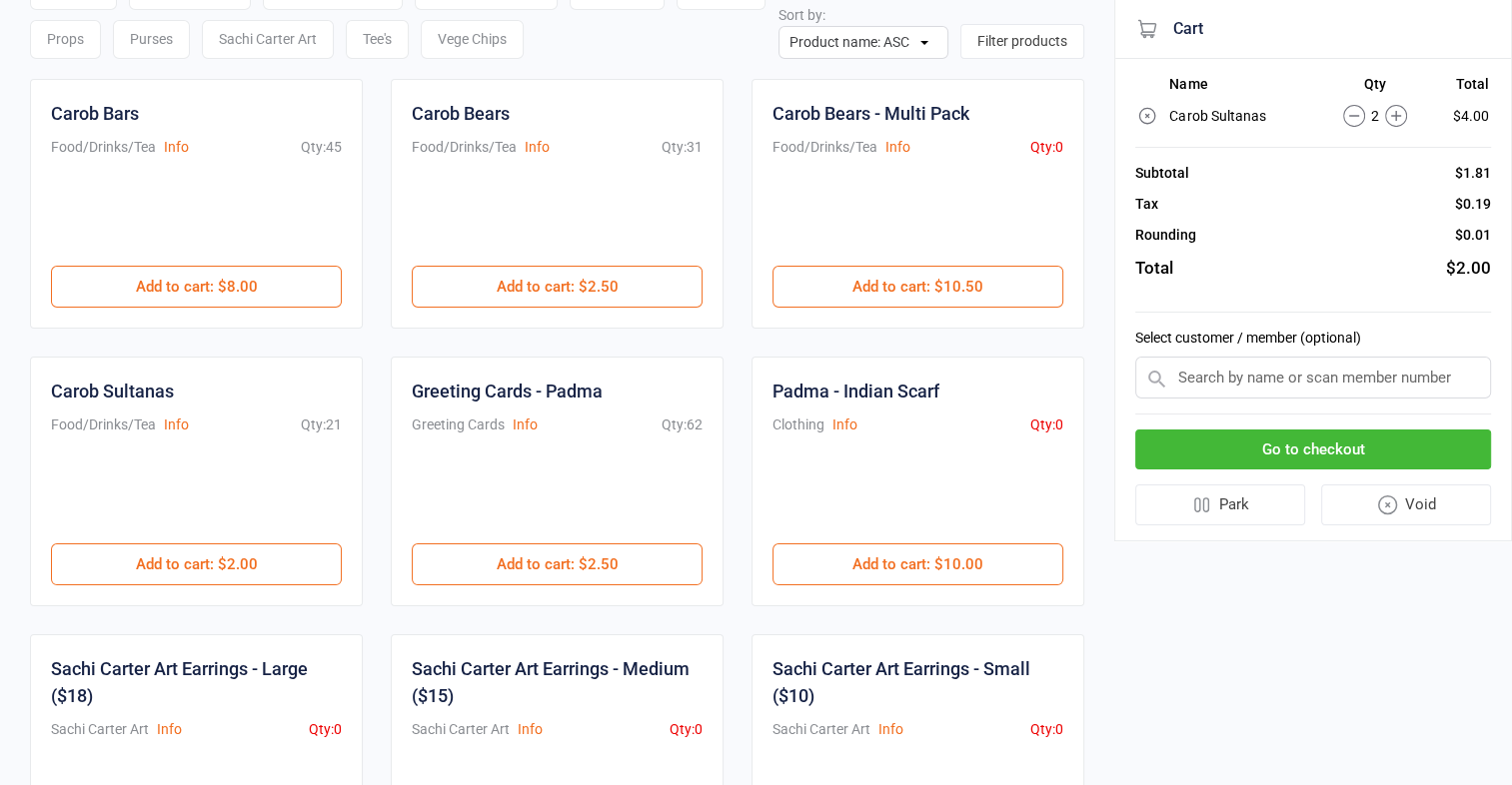 scroll, scrollTop: 0, scrollLeft: 0, axis: both 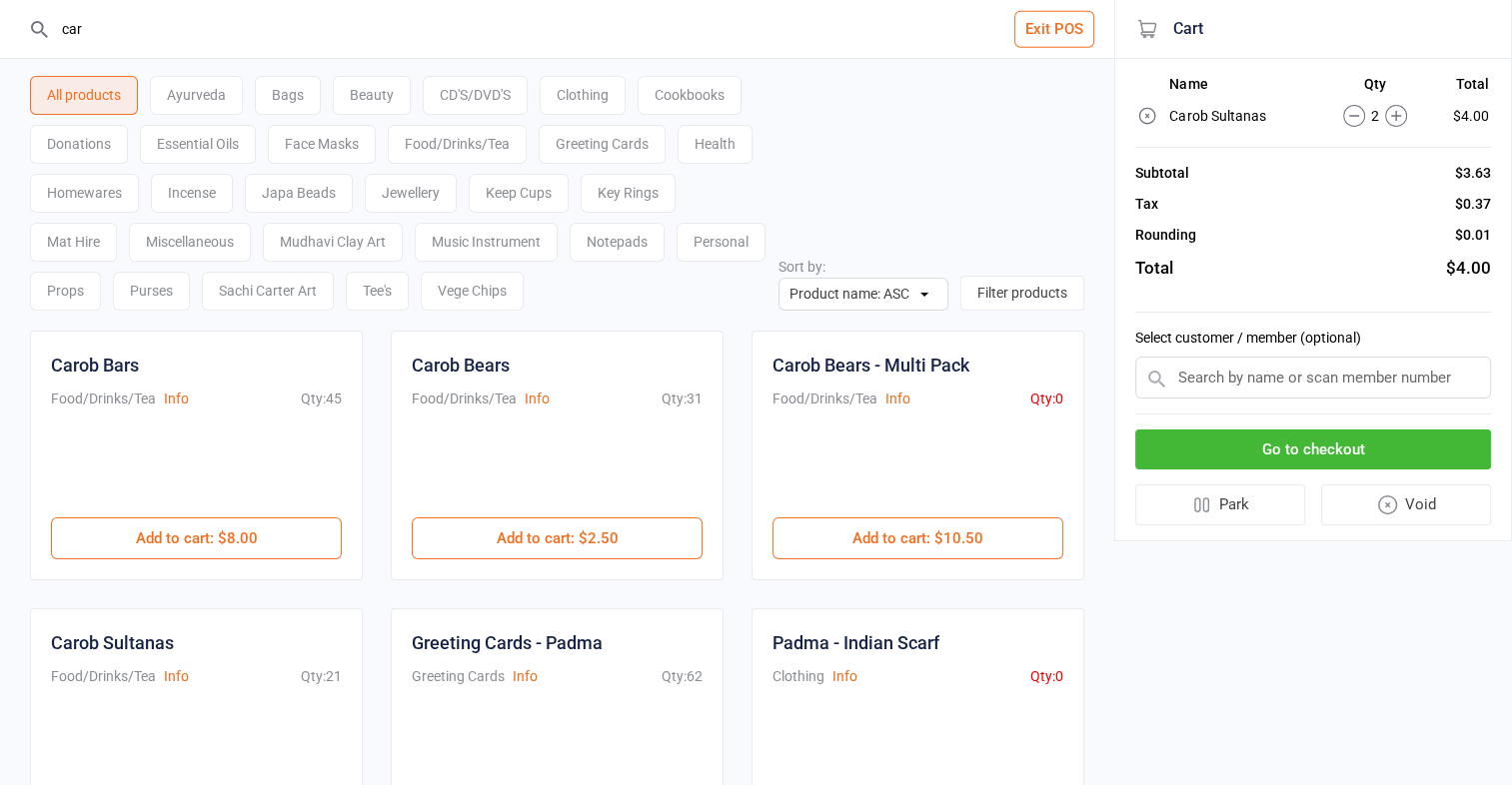 click on "car" at bounding box center [569, 29] 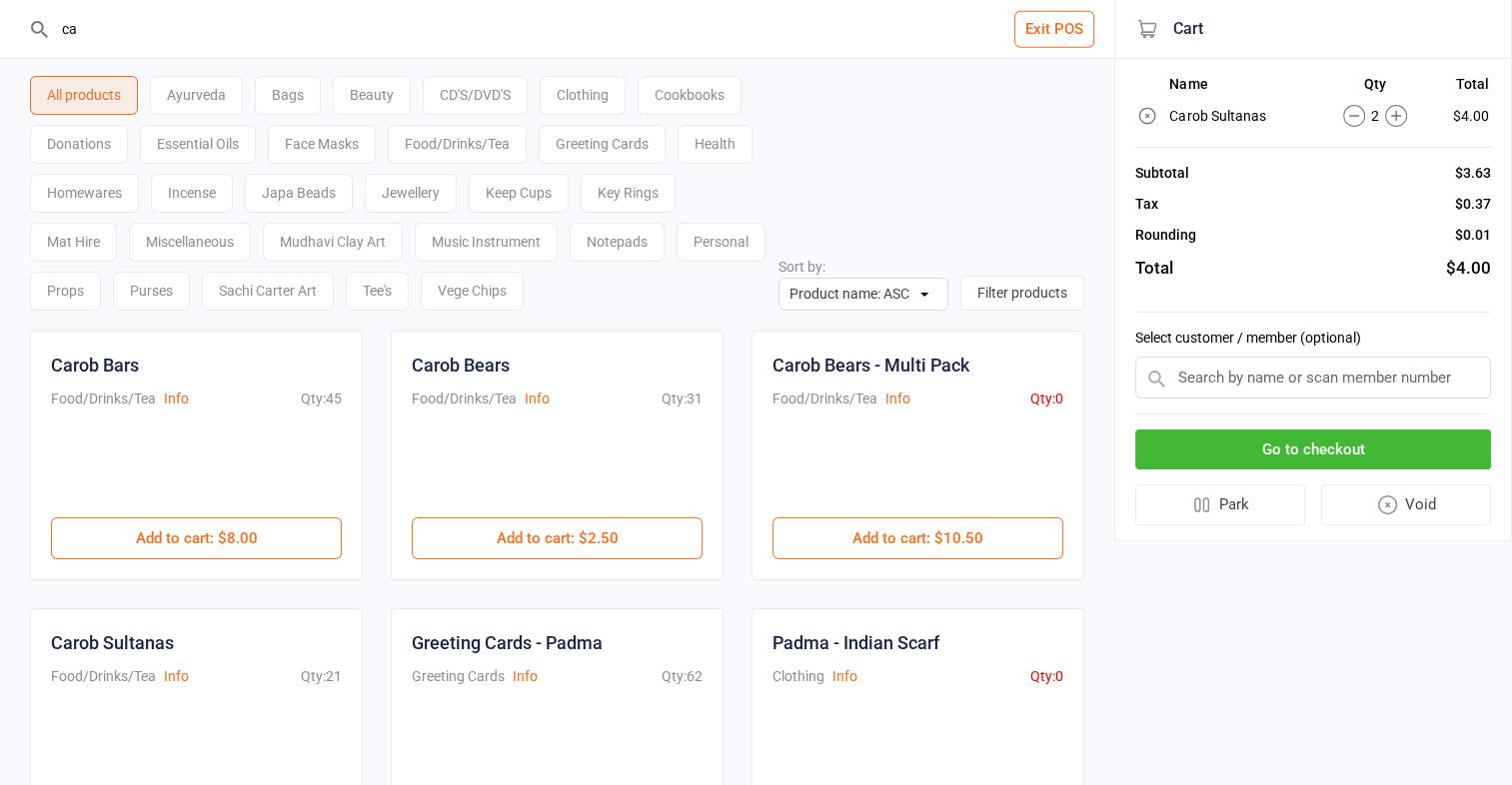 type on "c" 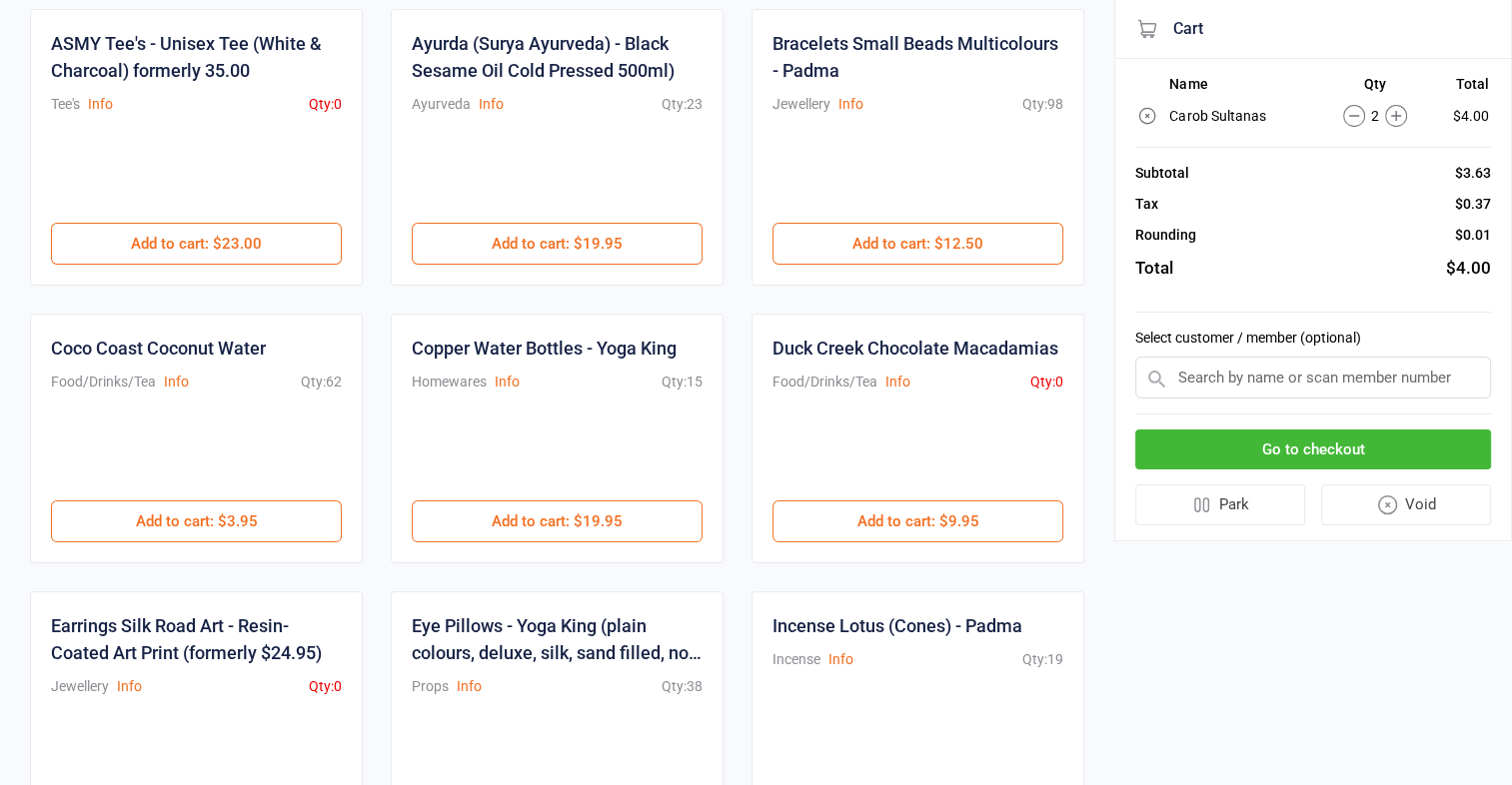 scroll, scrollTop: 348, scrollLeft: 0, axis: vertical 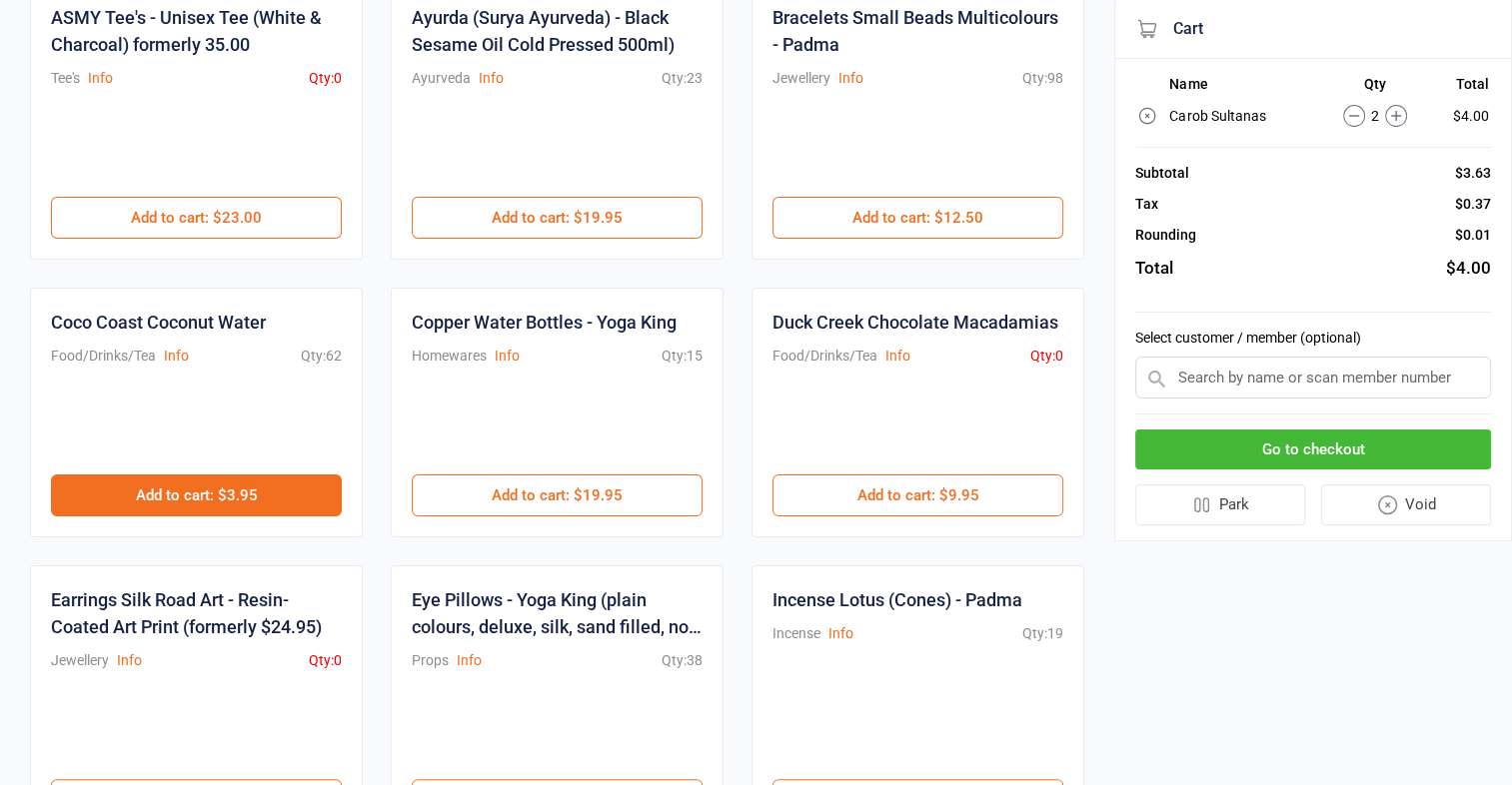 type on "co" 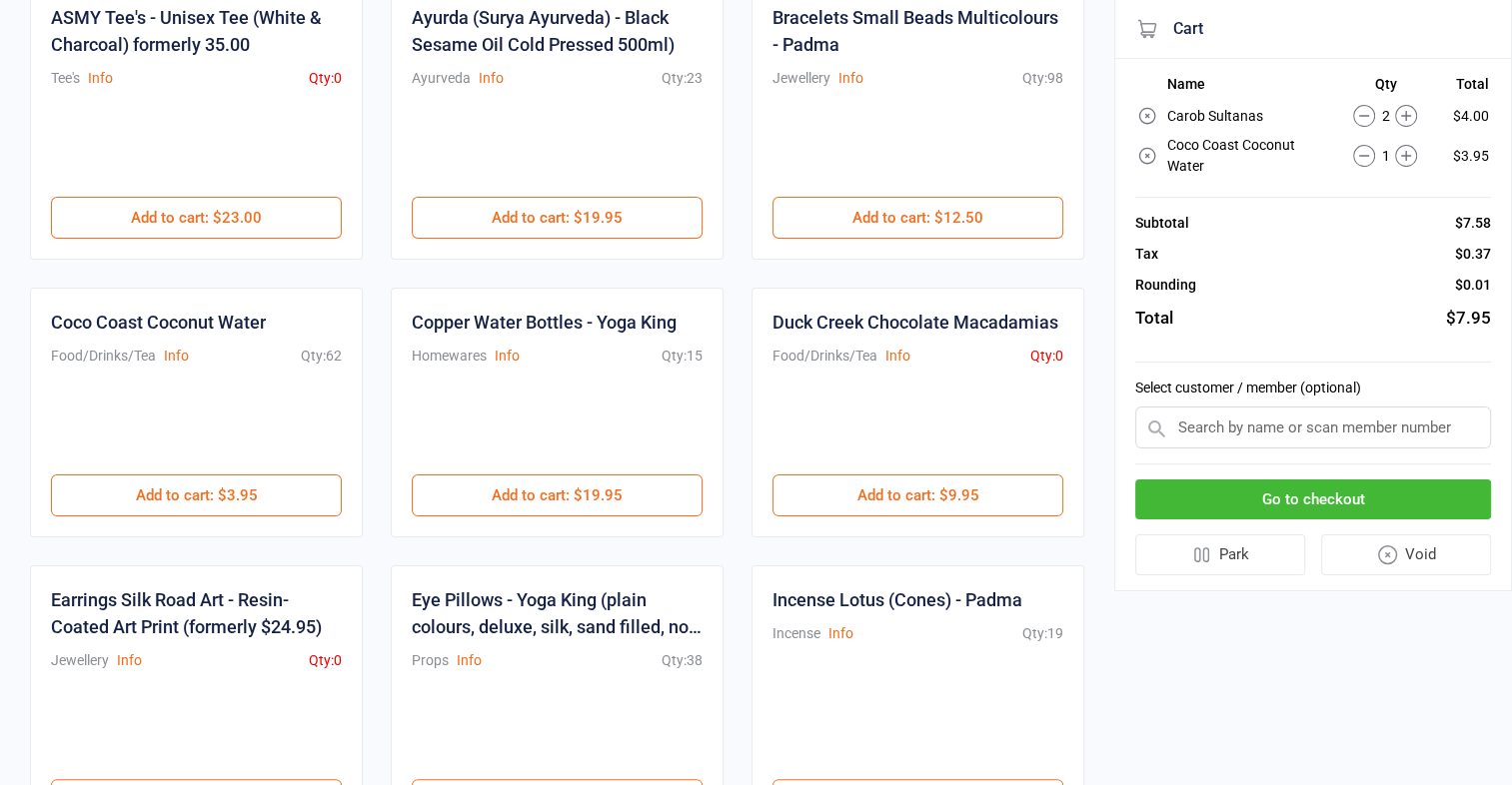 click 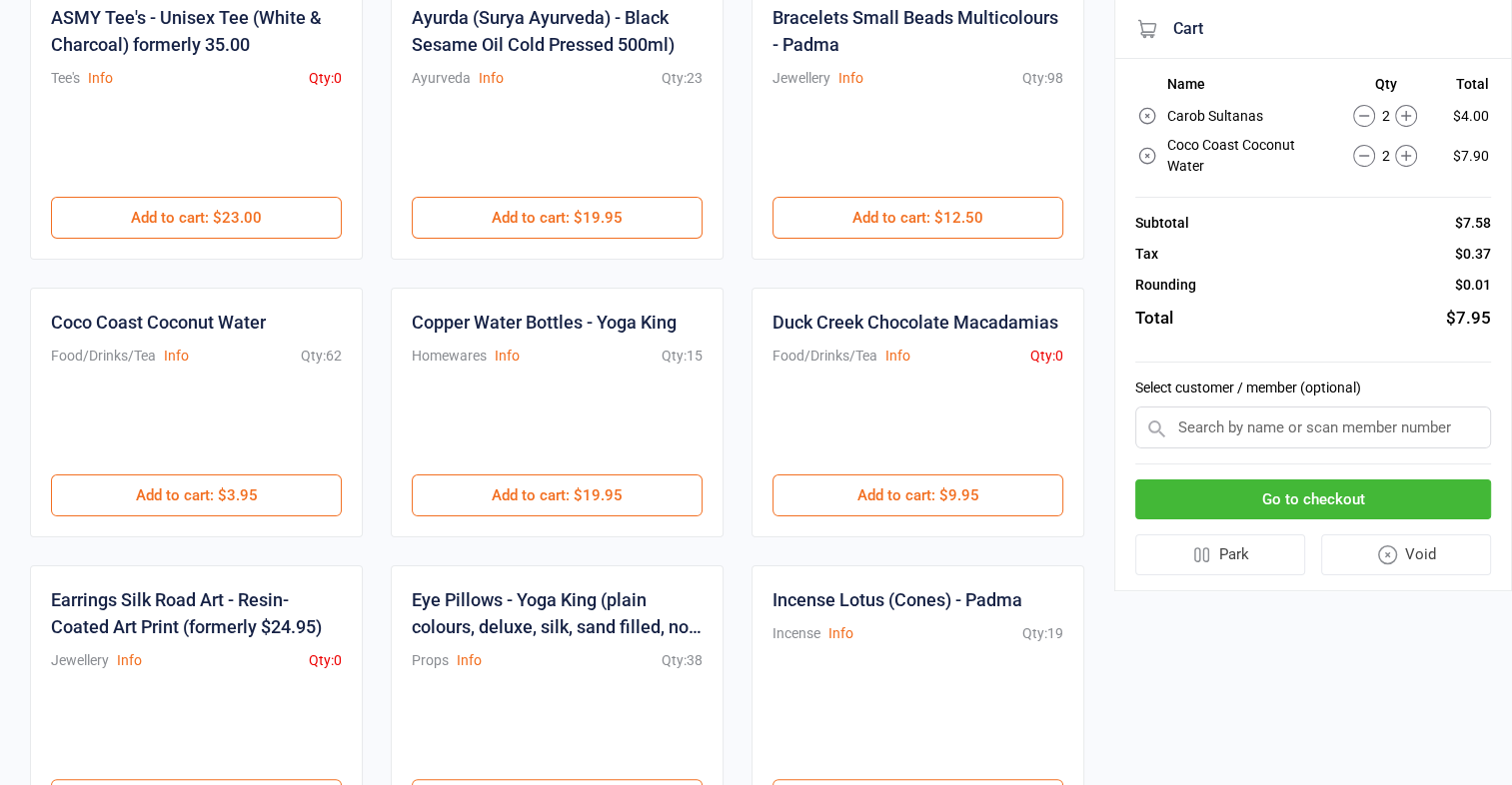 click 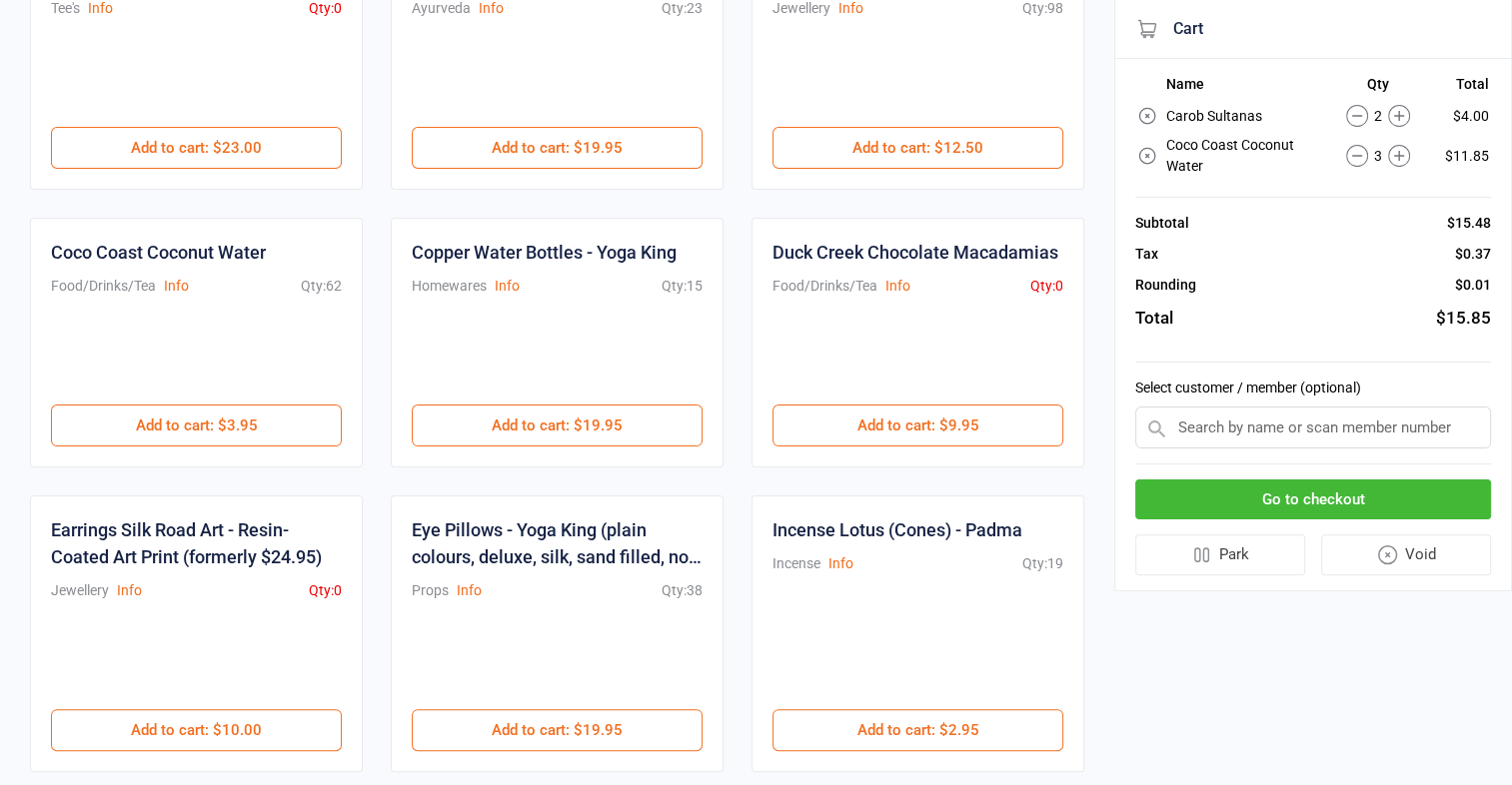 scroll, scrollTop: 418, scrollLeft: 0, axis: vertical 